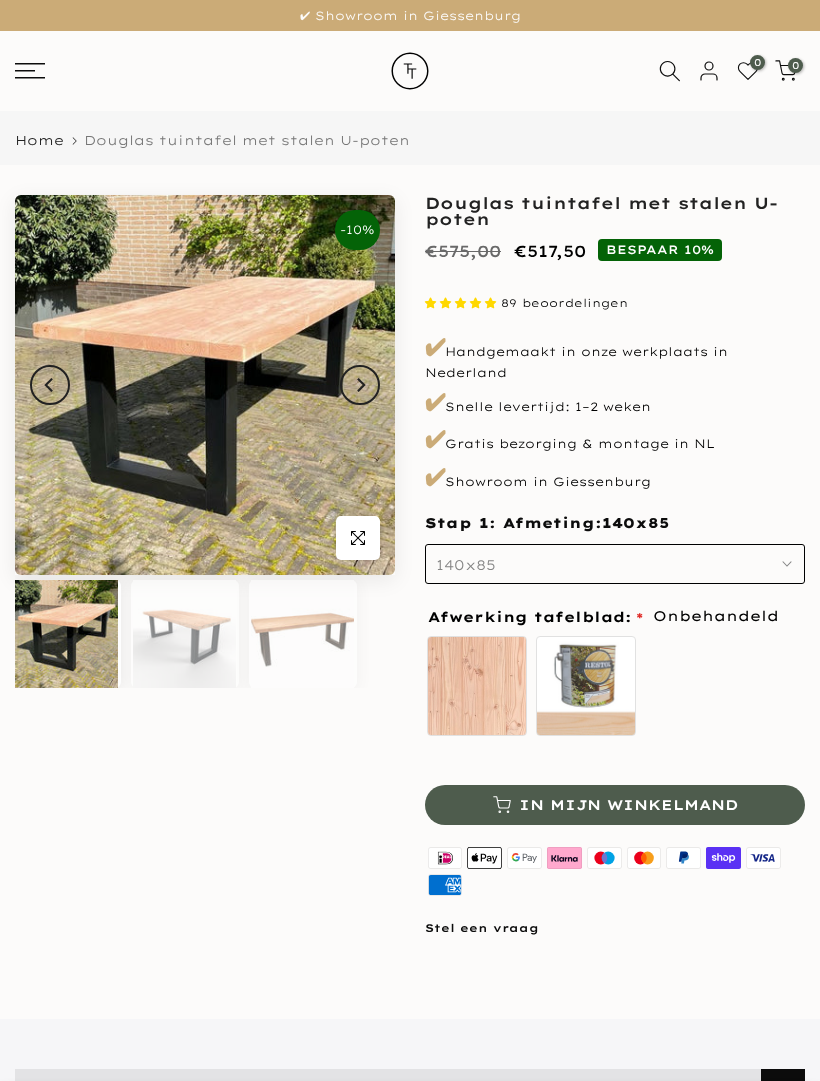 scroll, scrollTop: 0, scrollLeft: 0, axis: both 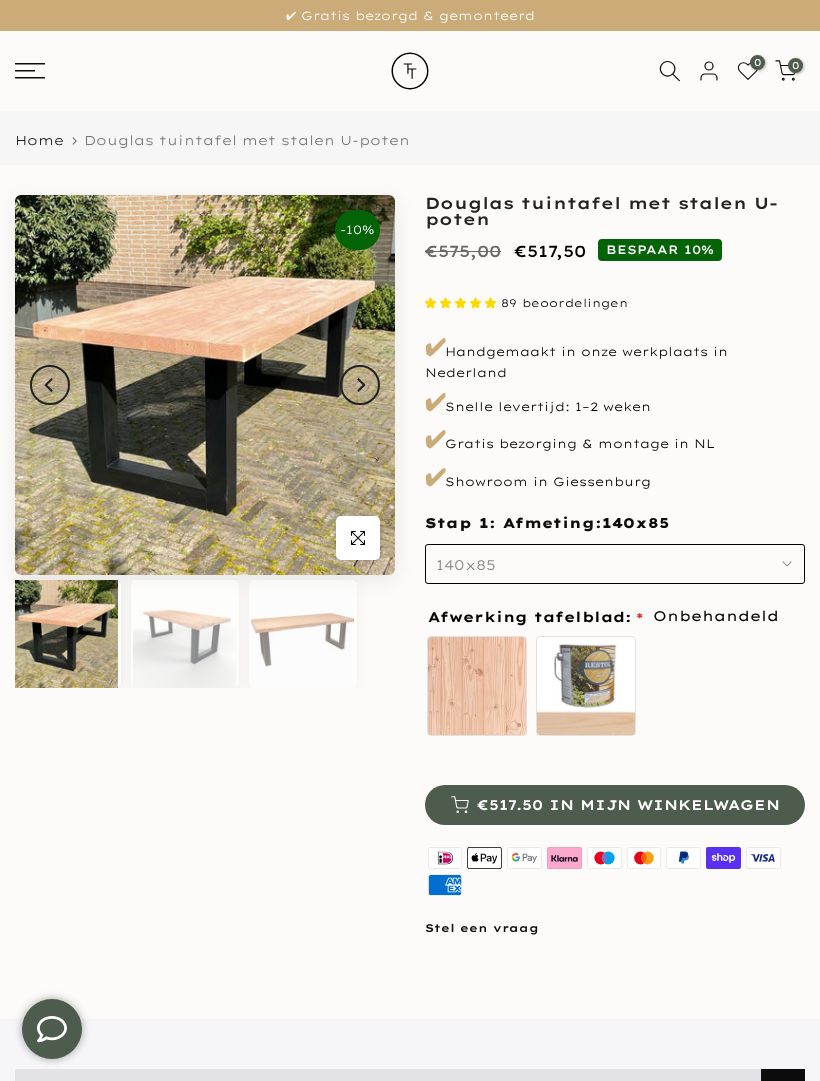 click at bounding box center [184, 634] 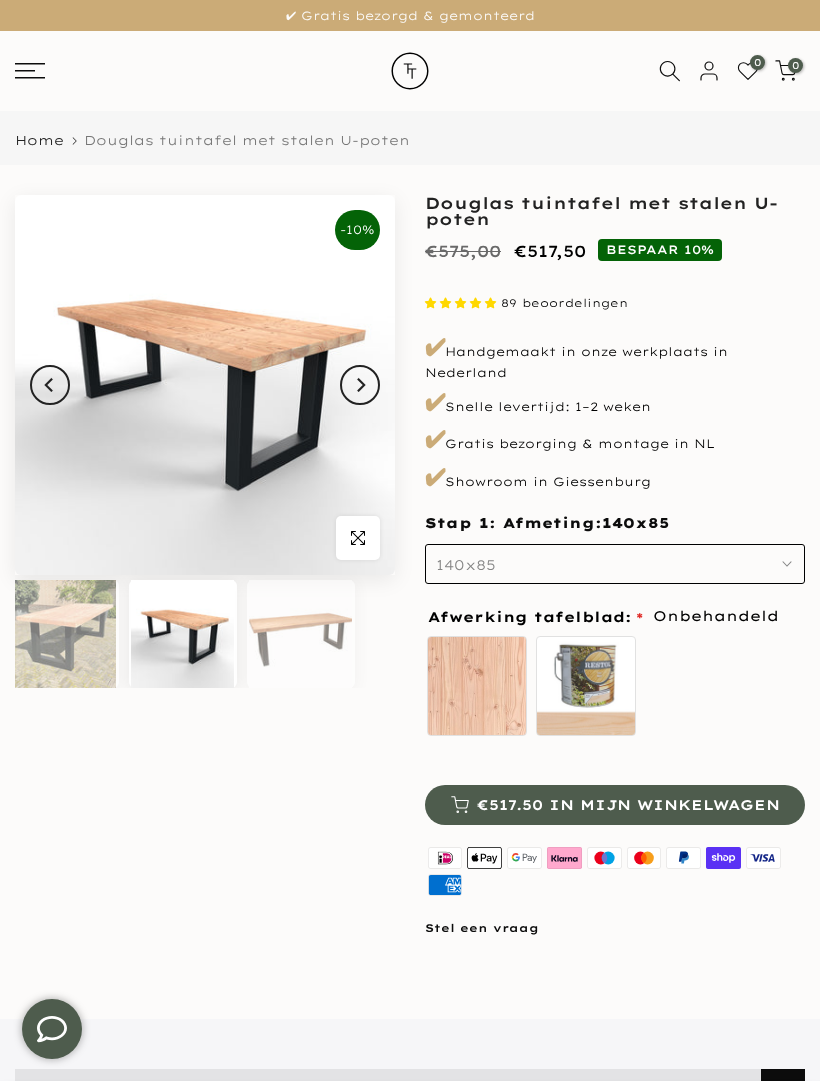 scroll, scrollTop: 0, scrollLeft: 3, axis: horizontal 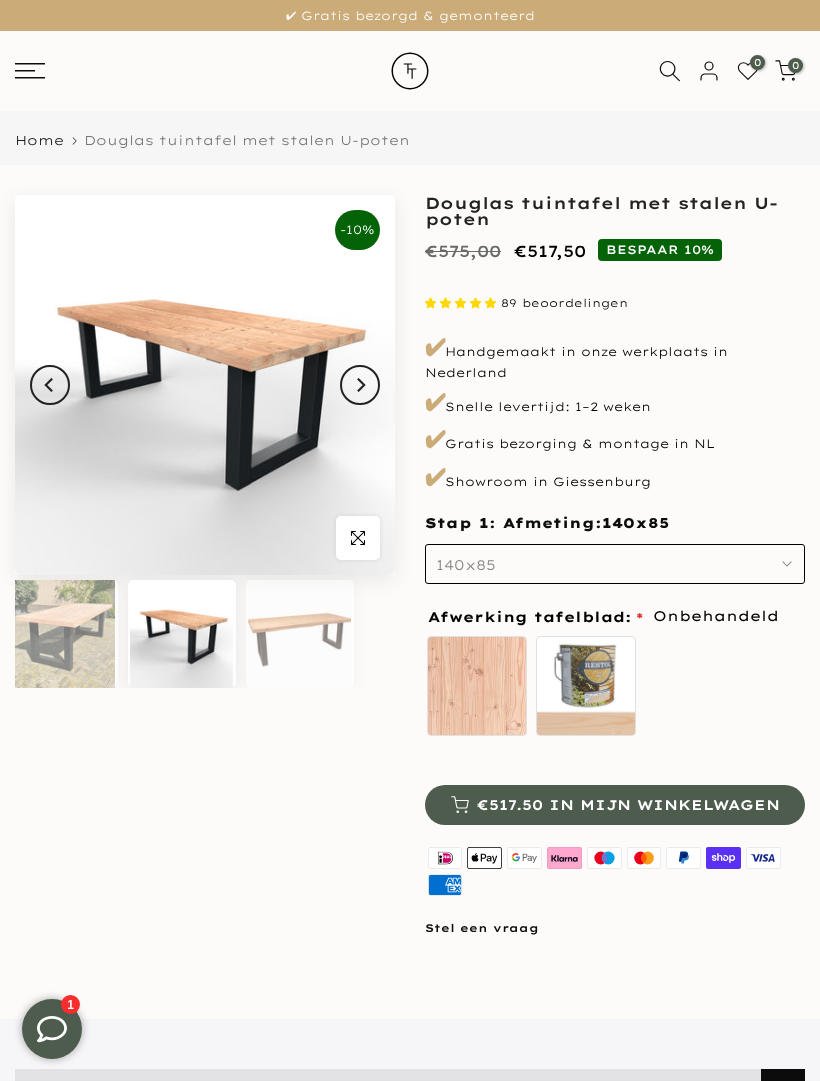 click at bounding box center [360, 385] 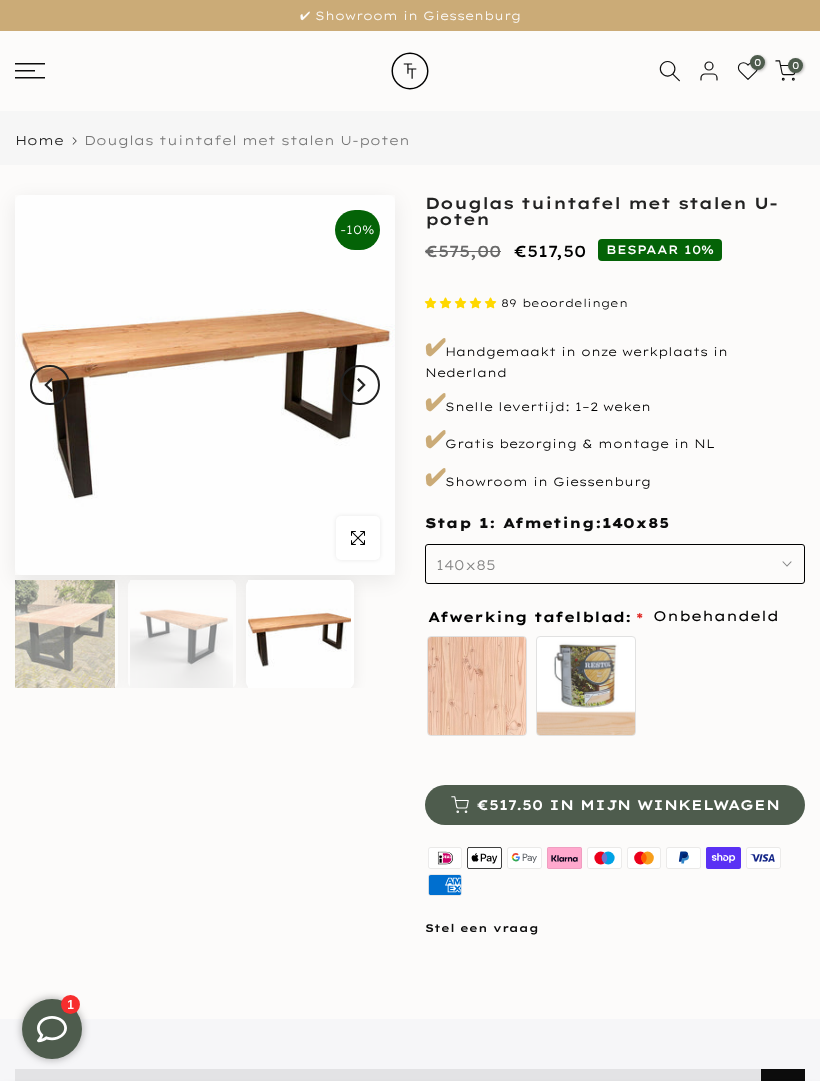 click at bounding box center (205, 385) 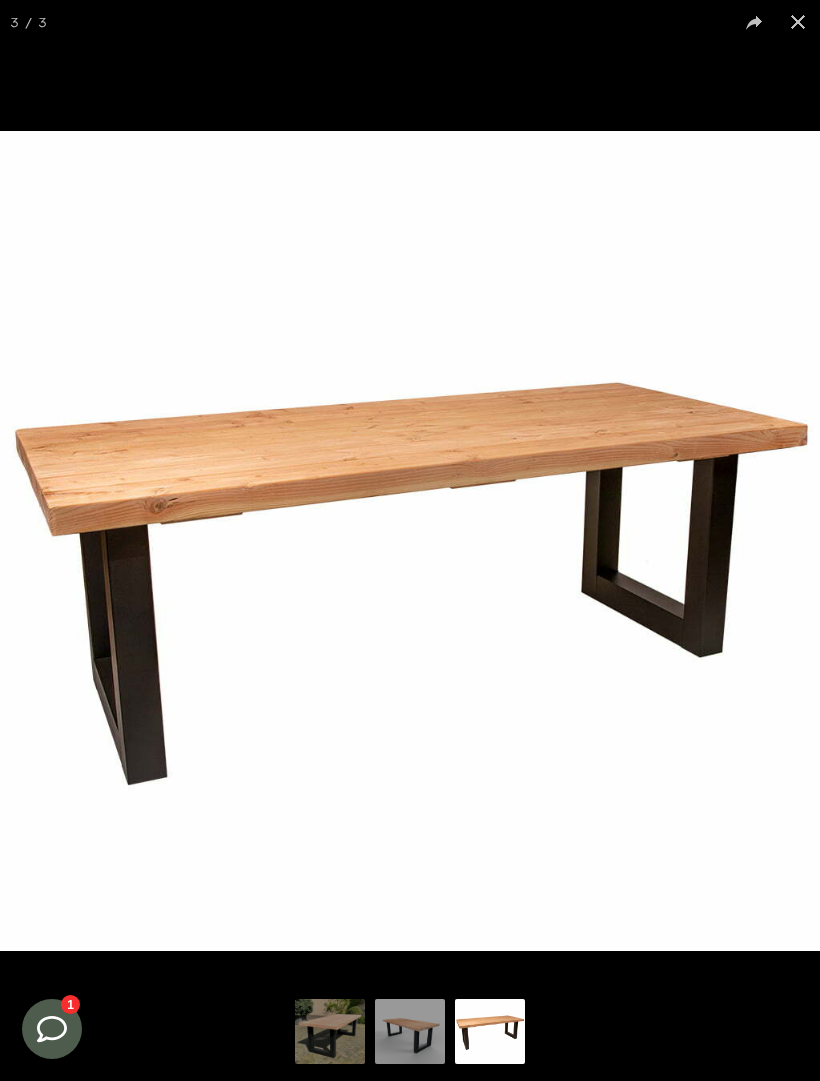 click at bounding box center [798, 22] 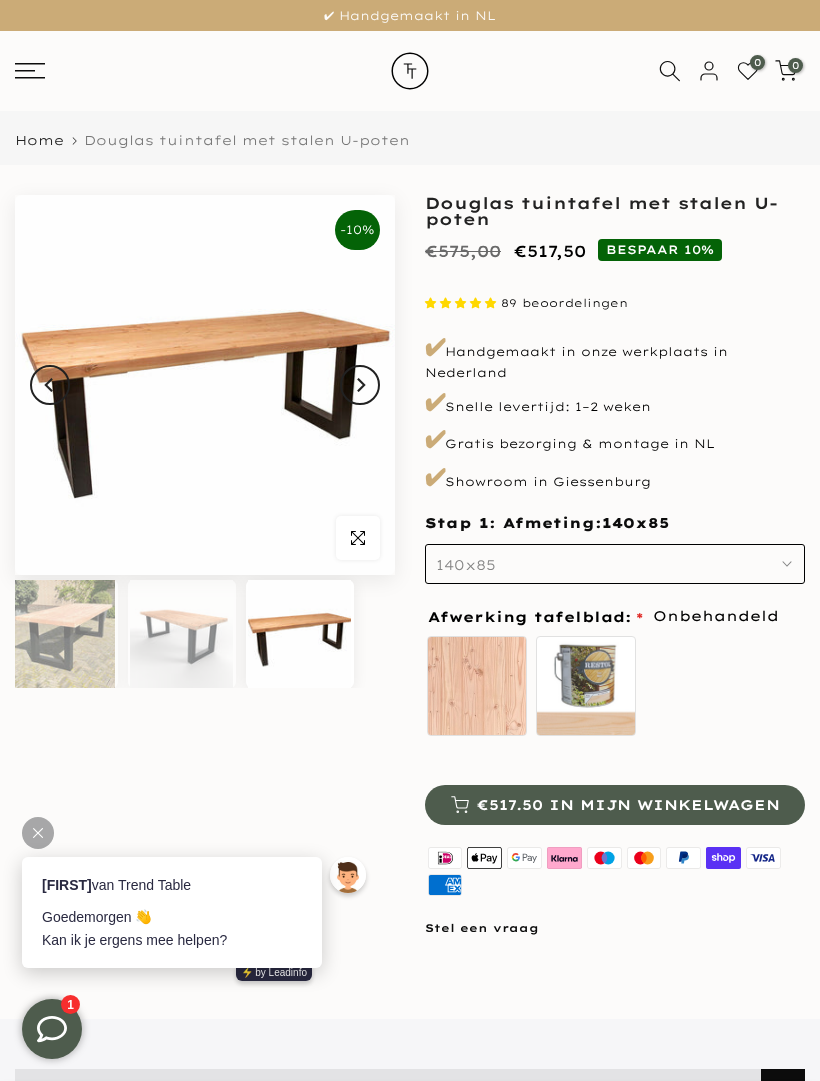 scroll, scrollTop: 0, scrollLeft: 0, axis: both 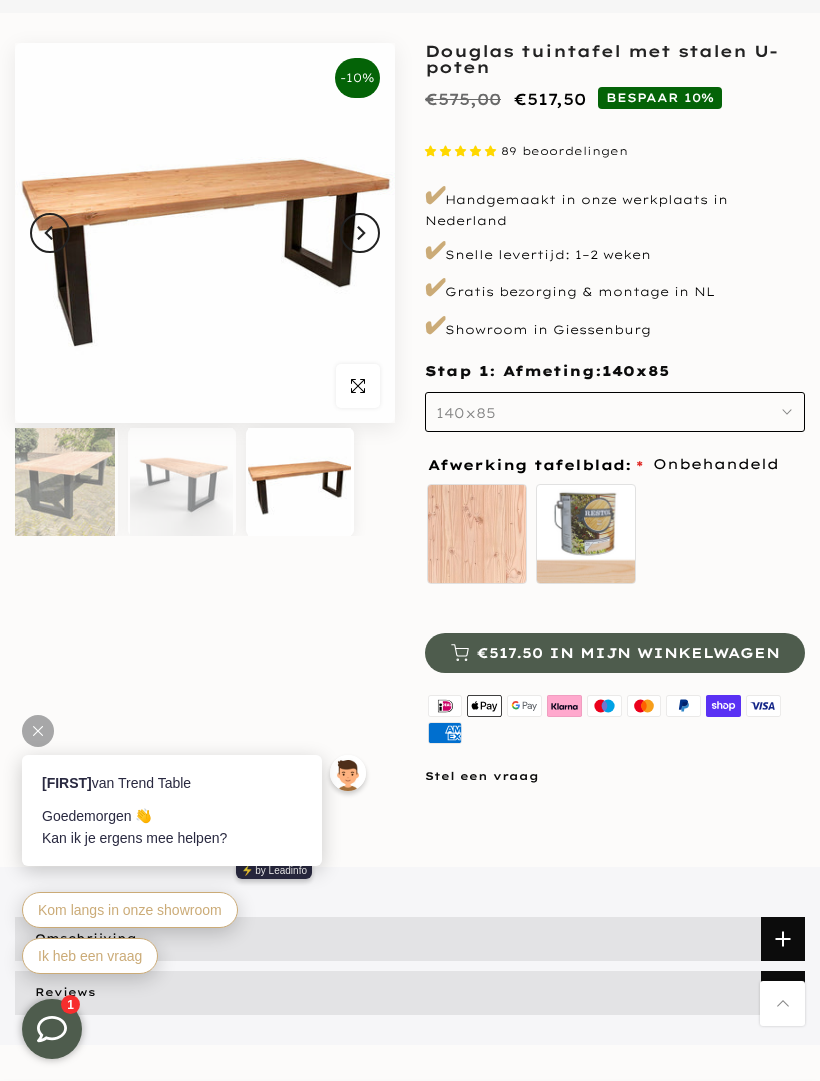 click 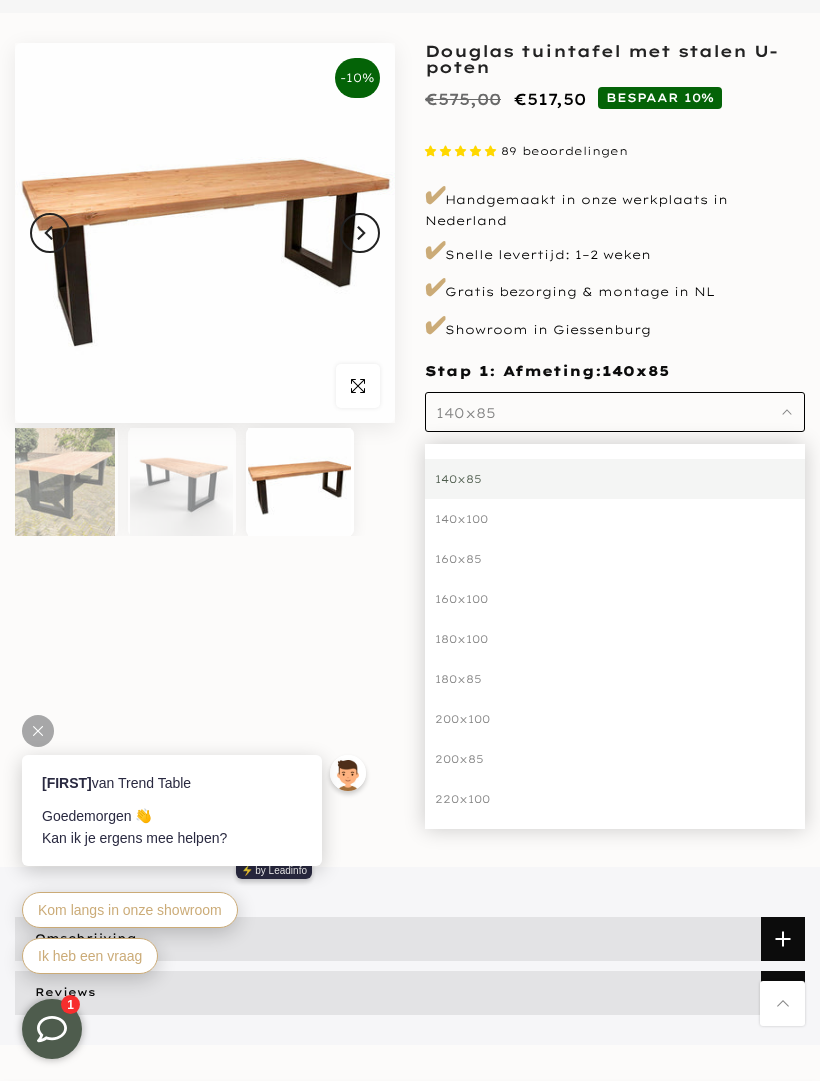 click on "160x100" at bounding box center [615, 599] 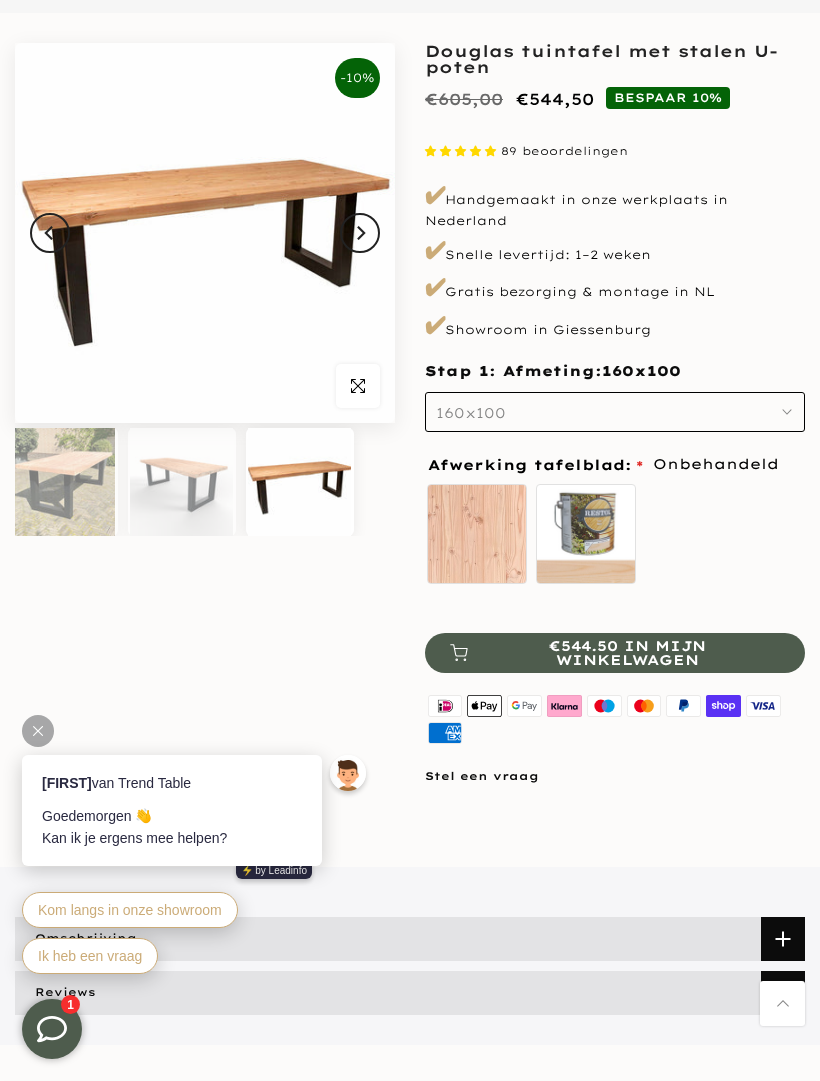 click at bounding box center (360, 233) 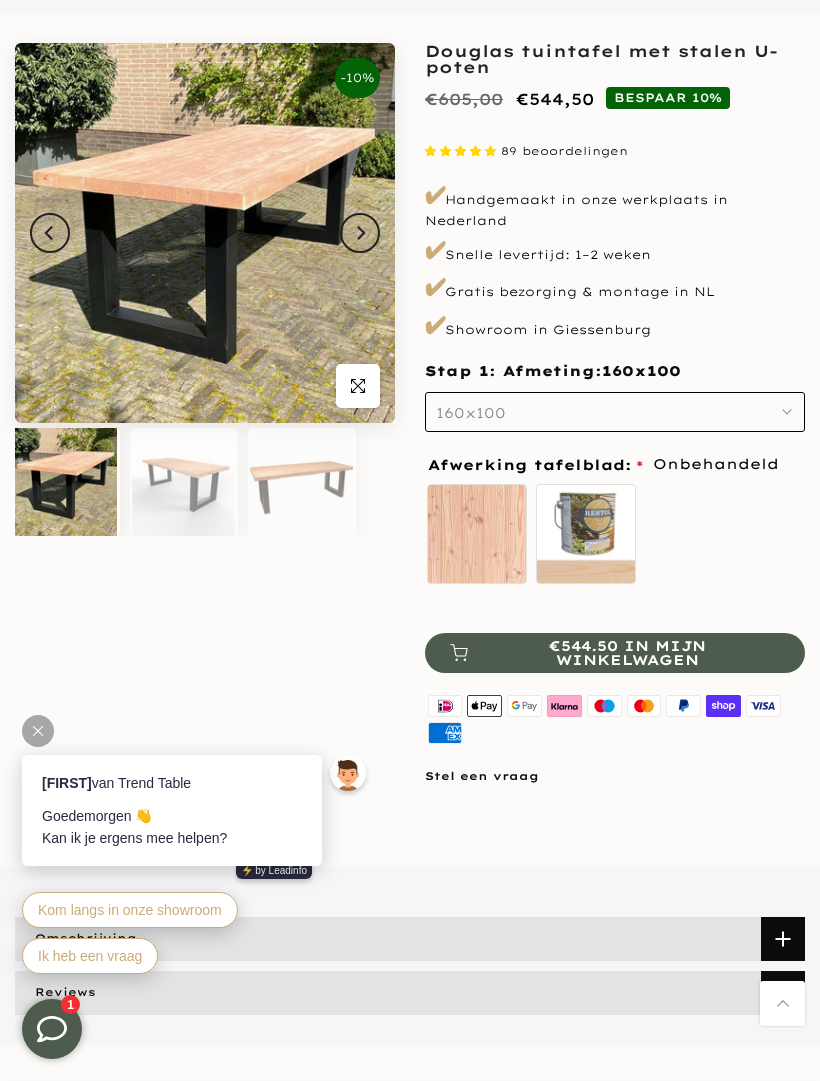 scroll, scrollTop: 0, scrollLeft: 0, axis: both 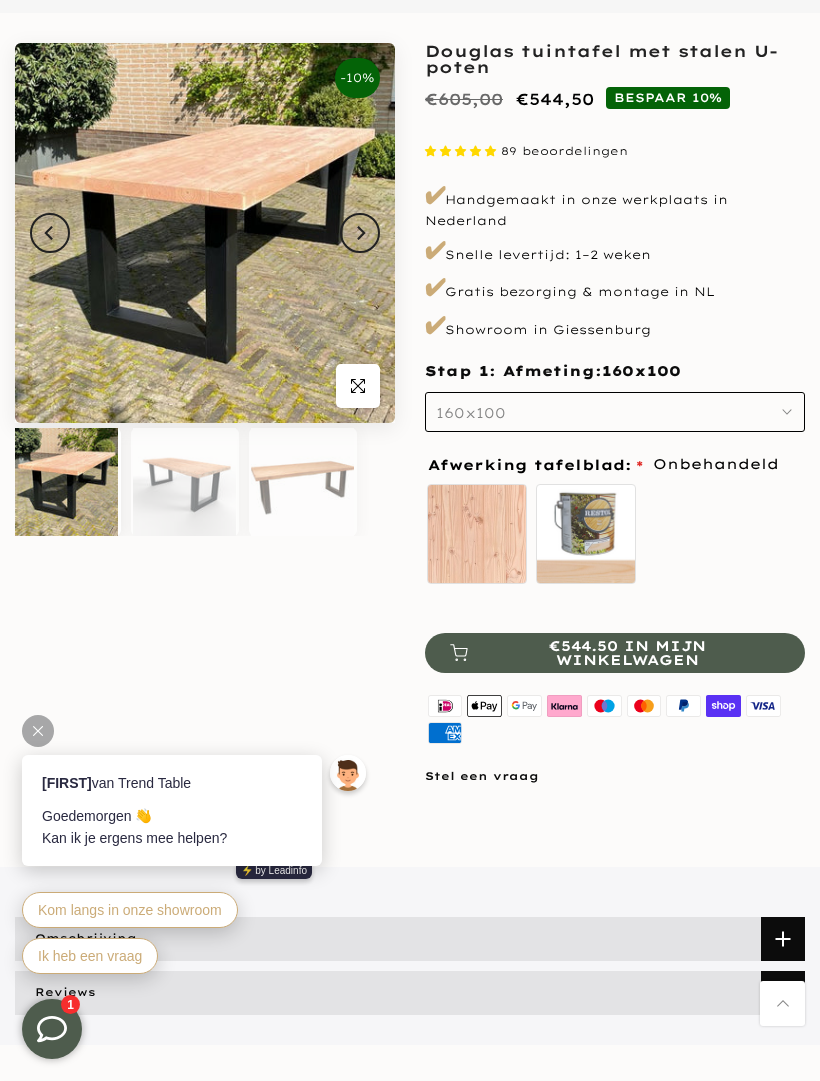 click on "160x100" at bounding box center [615, 412] 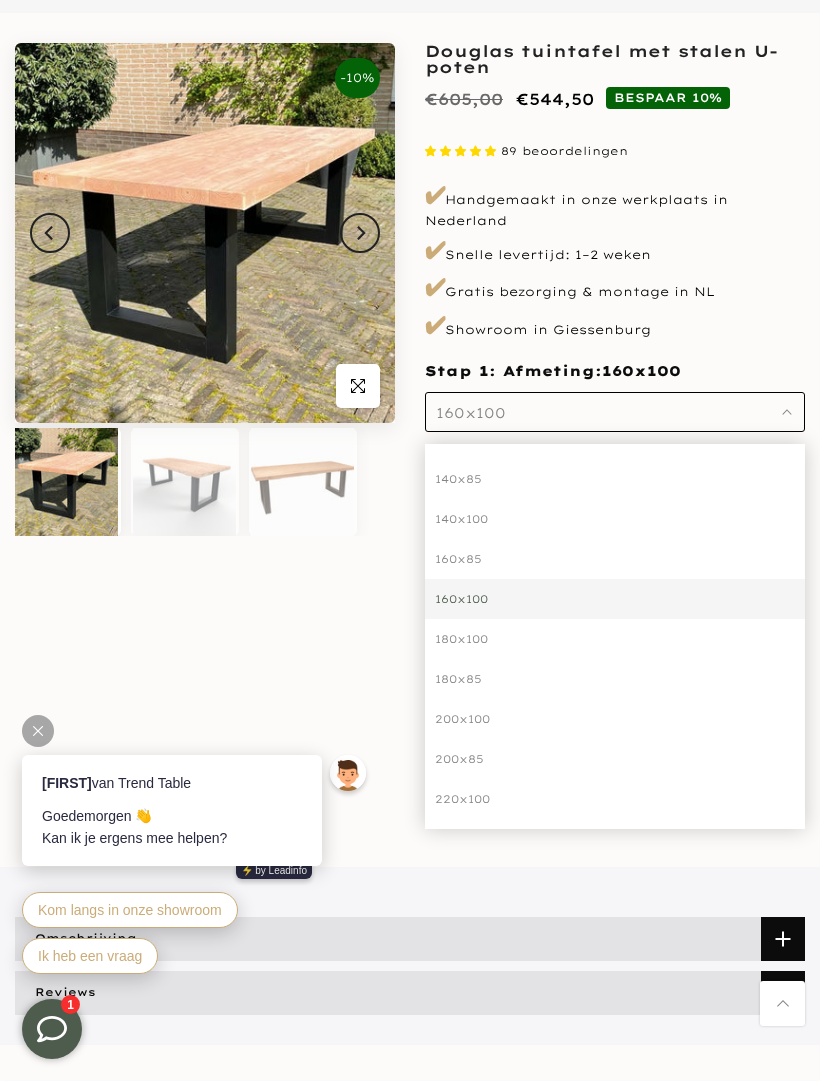 click on "180x100" at bounding box center [615, 639] 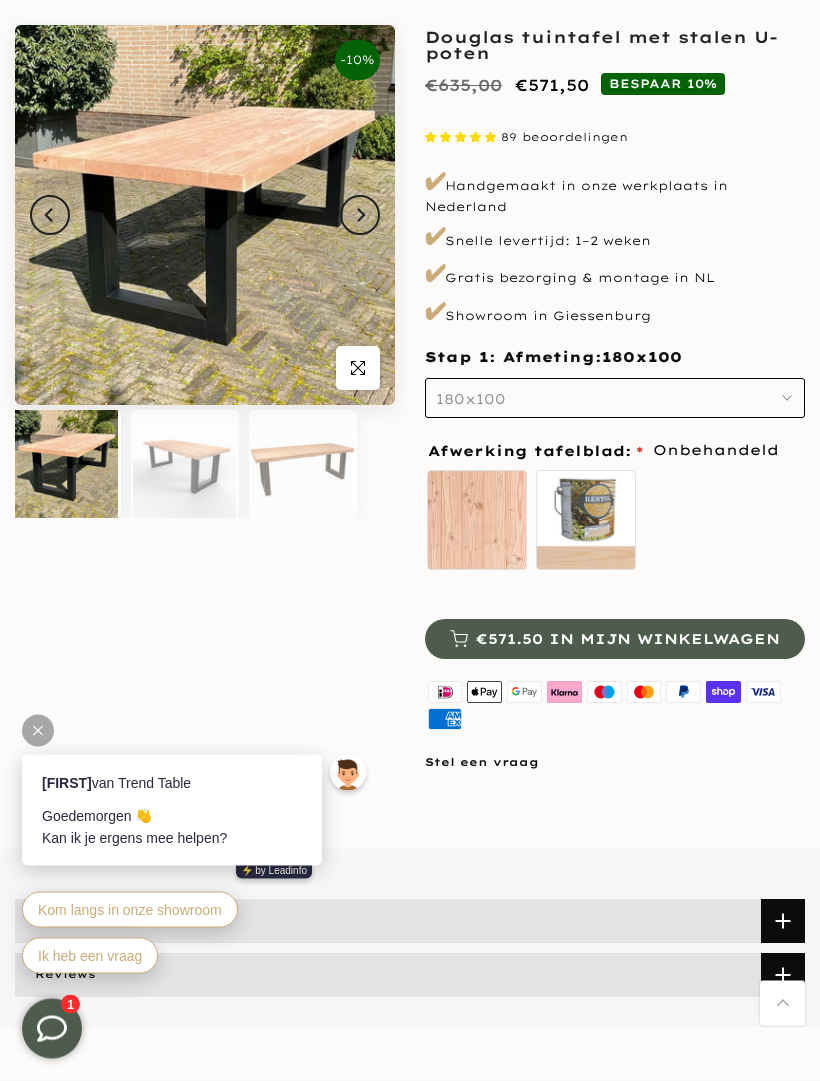 scroll, scrollTop: 166, scrollLeft: 0, axis: vertical 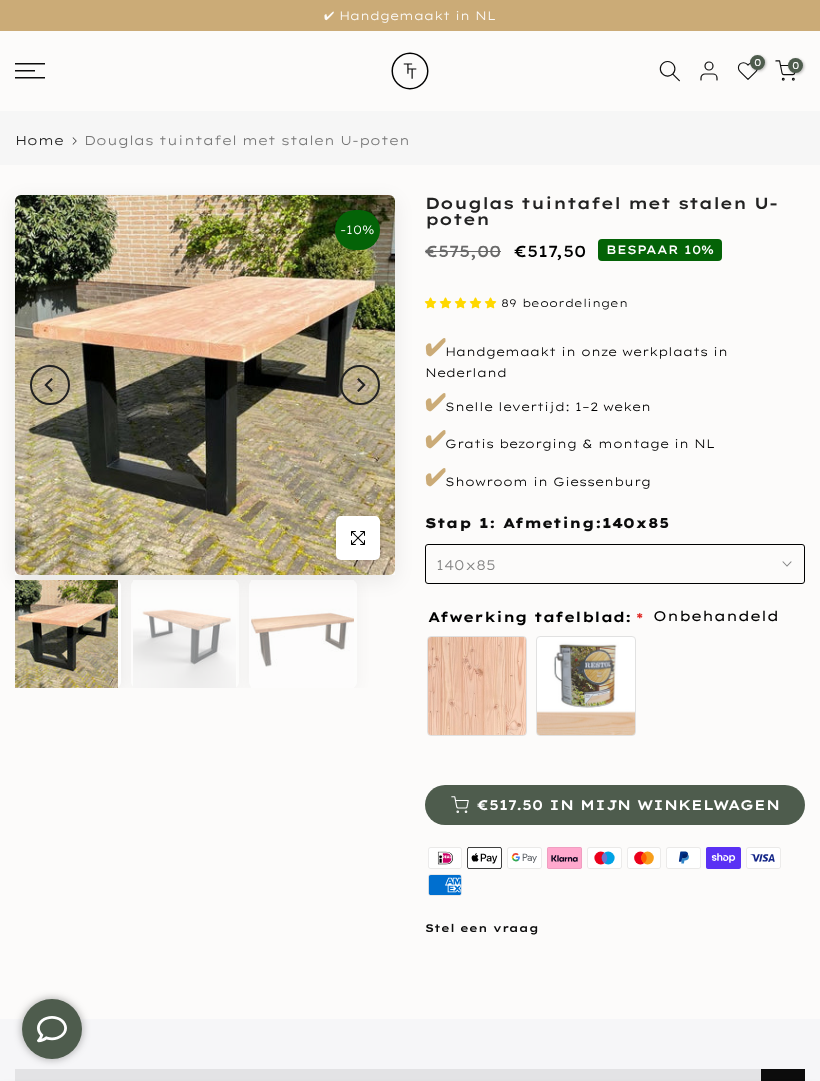 click on "140x85" at bounding box center (615, 564) 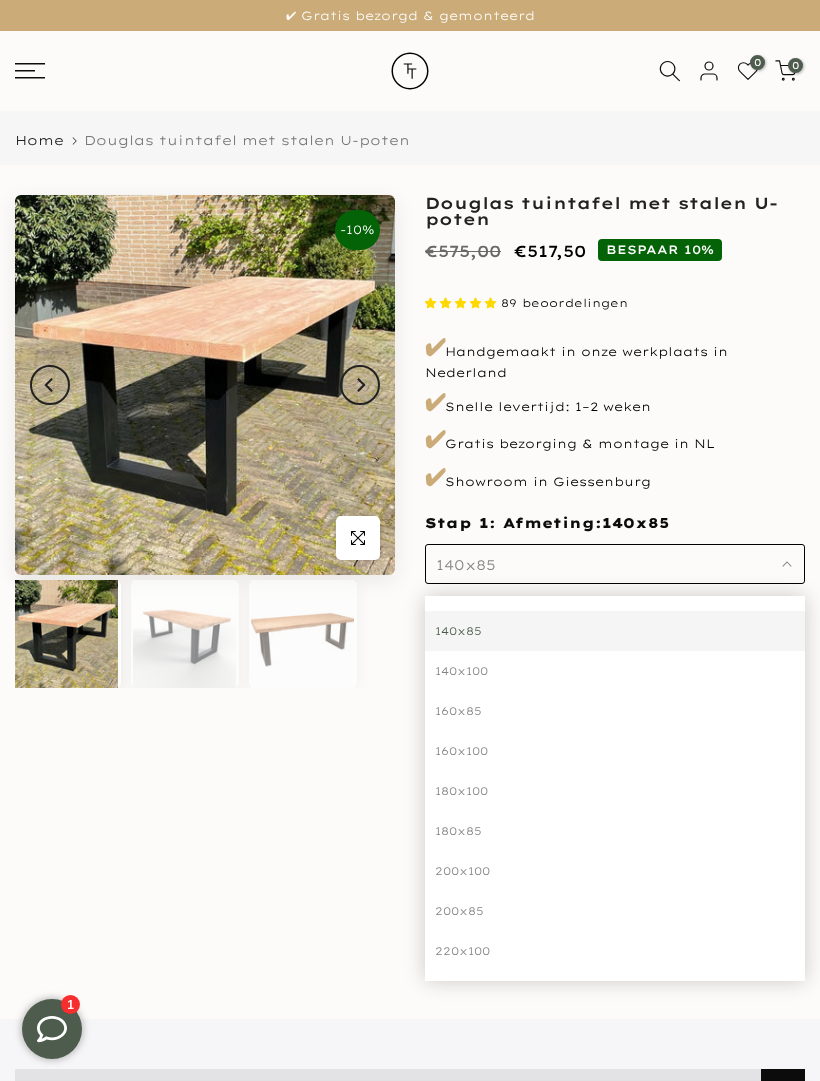 click on "180x100" at bounding box center (615, 791) 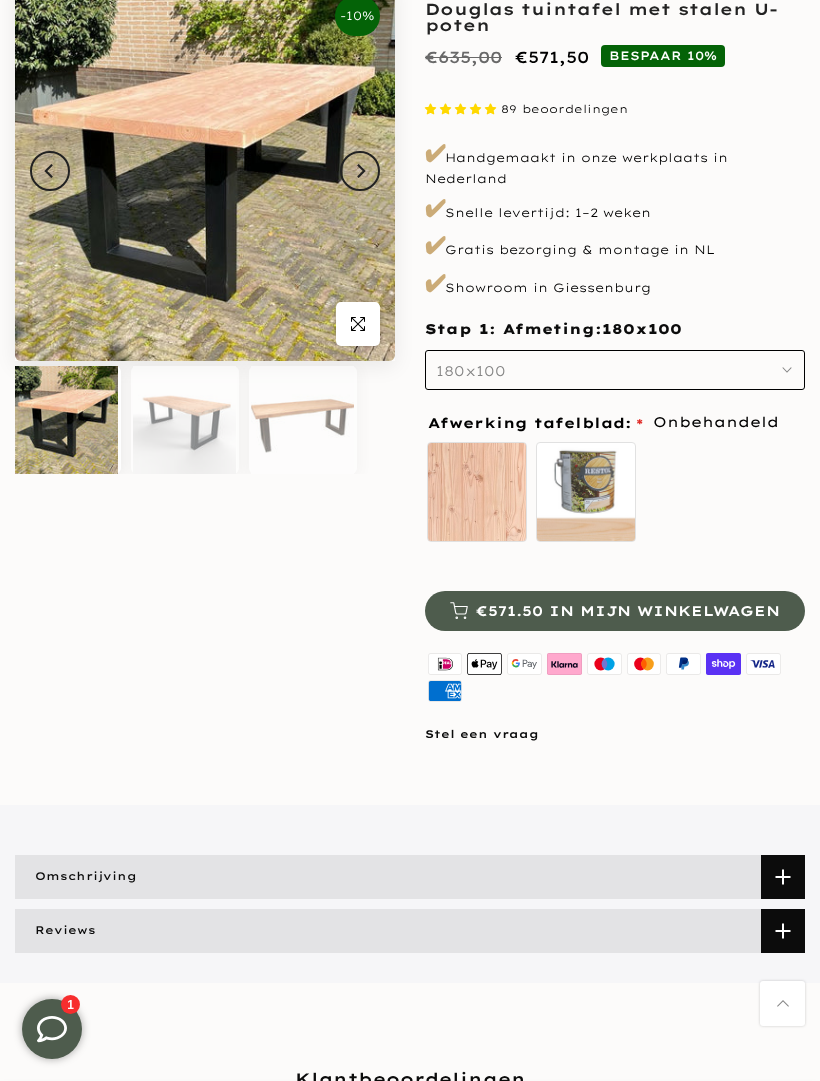 click at bounding box center (783, 877) 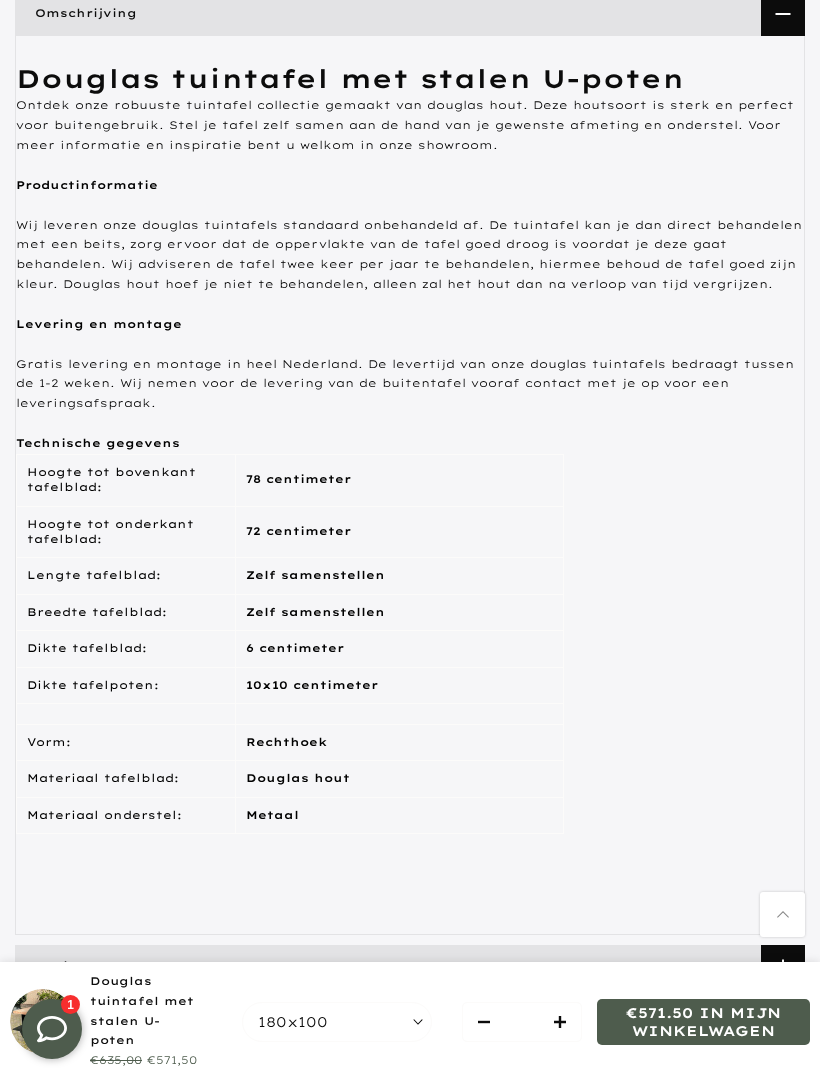 scroll, scrollTop: 1106, scrollLeft: 0, axis: vertical 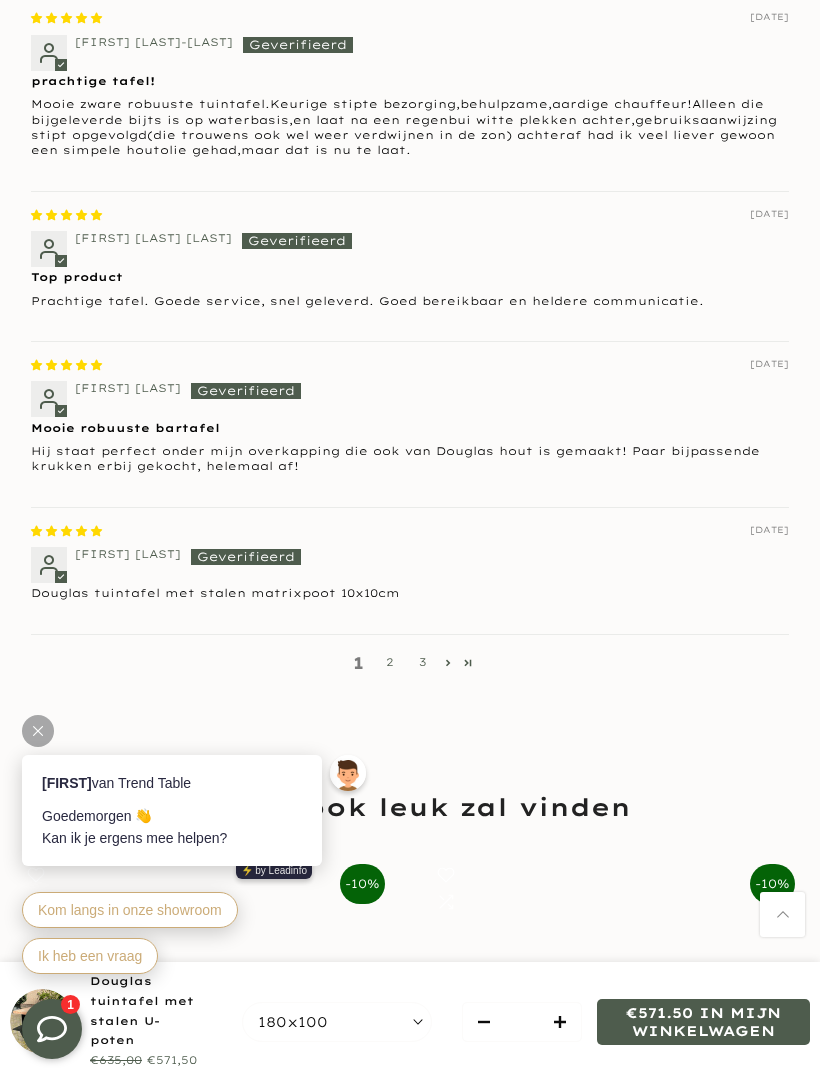 click on "2" at bounding box center (390, 662) 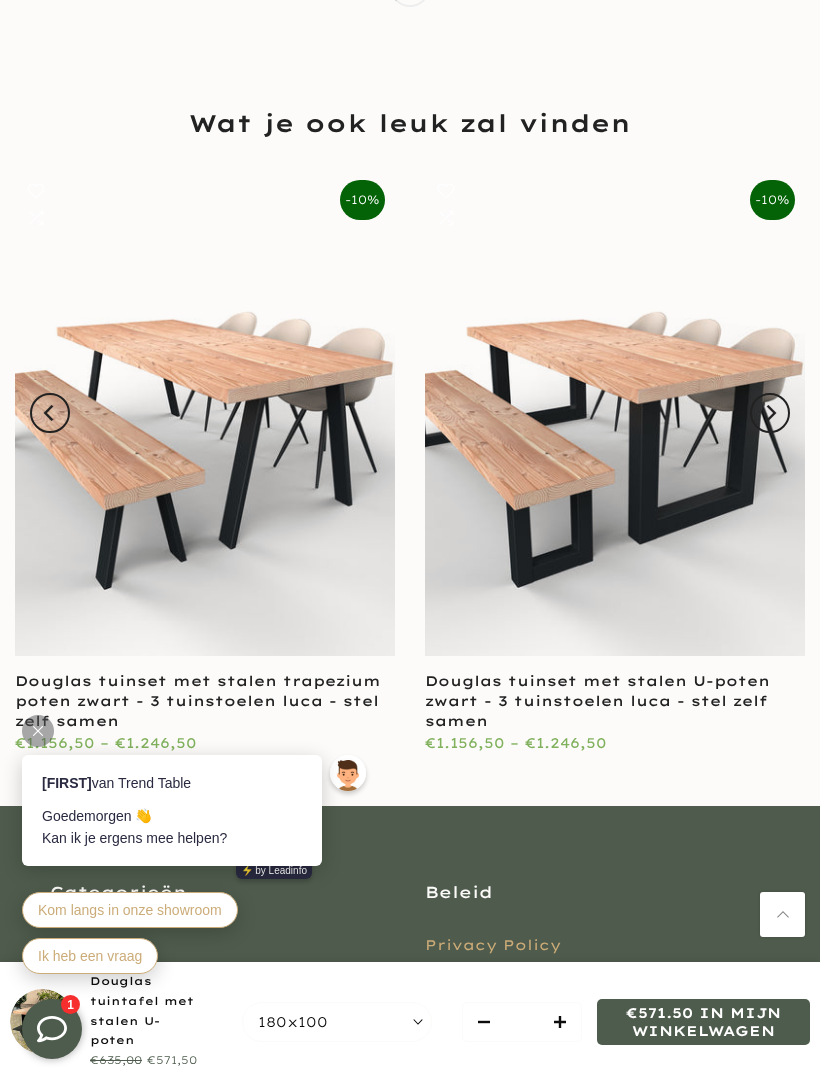 scroll, scrollTop: 2688, scrollLeft: 0, axis: vertical 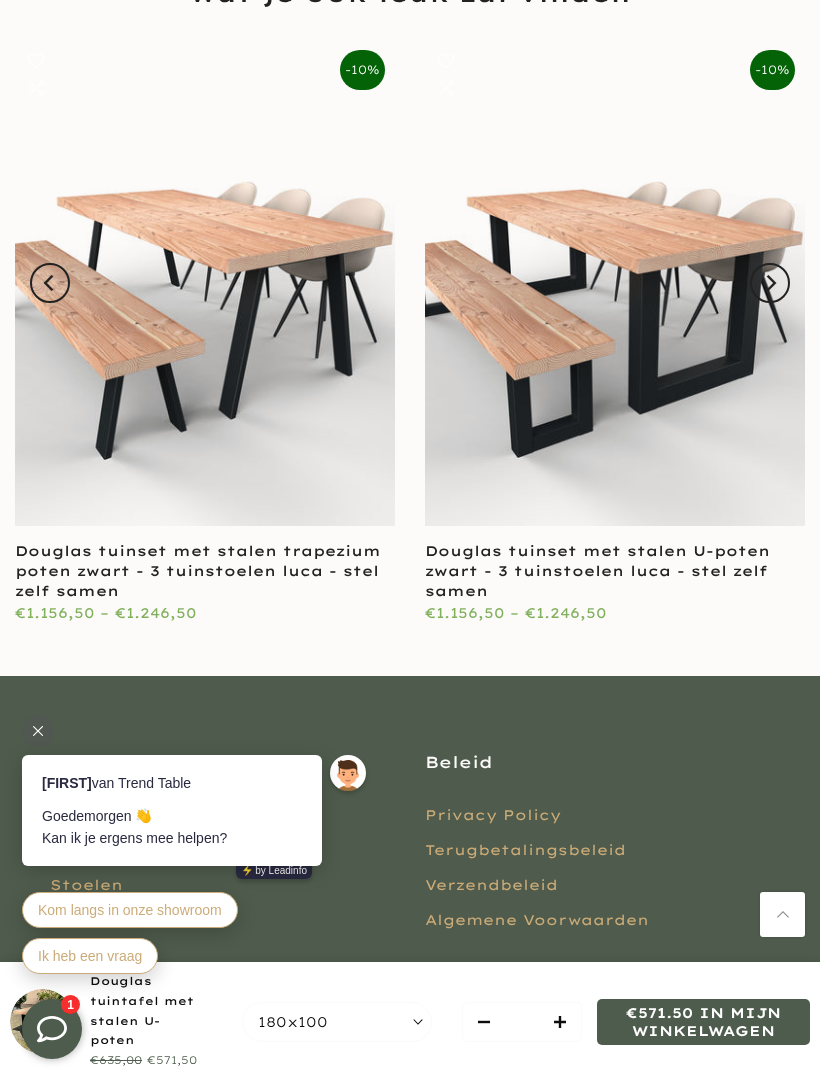click at bounding box center (205, 283) 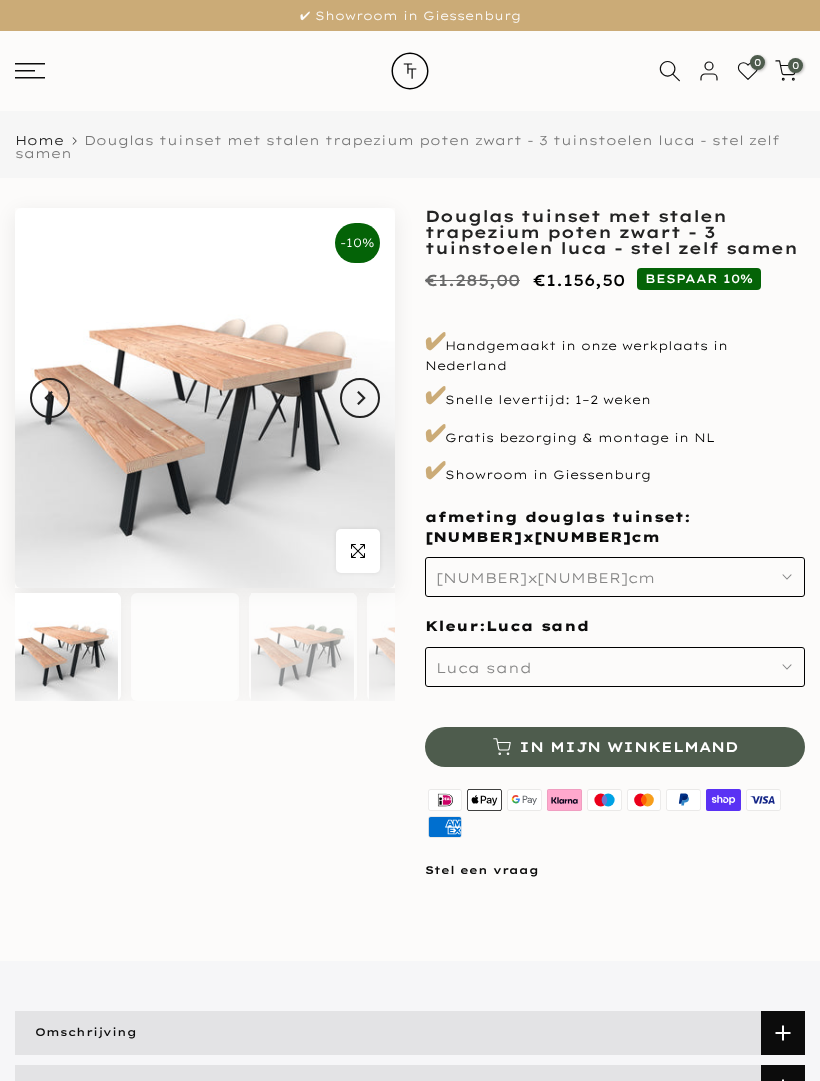 scroll, scrollTop: 0, scrollLeft: 0, axis: both 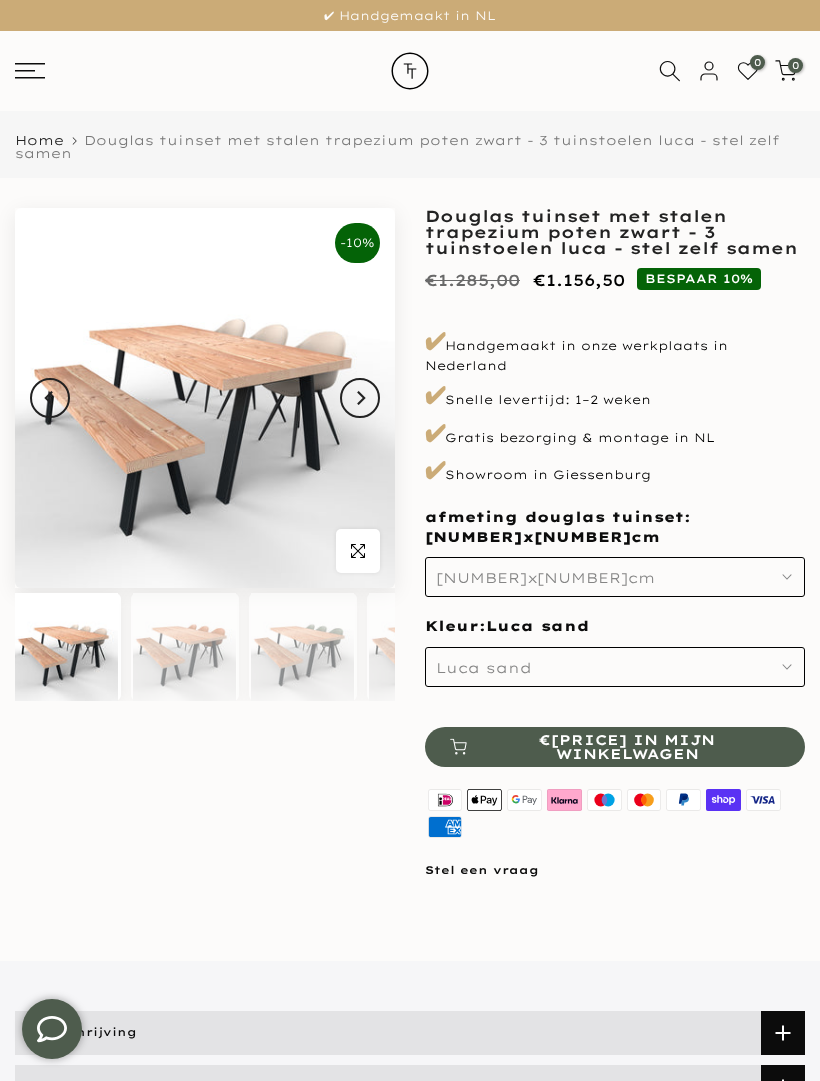 click 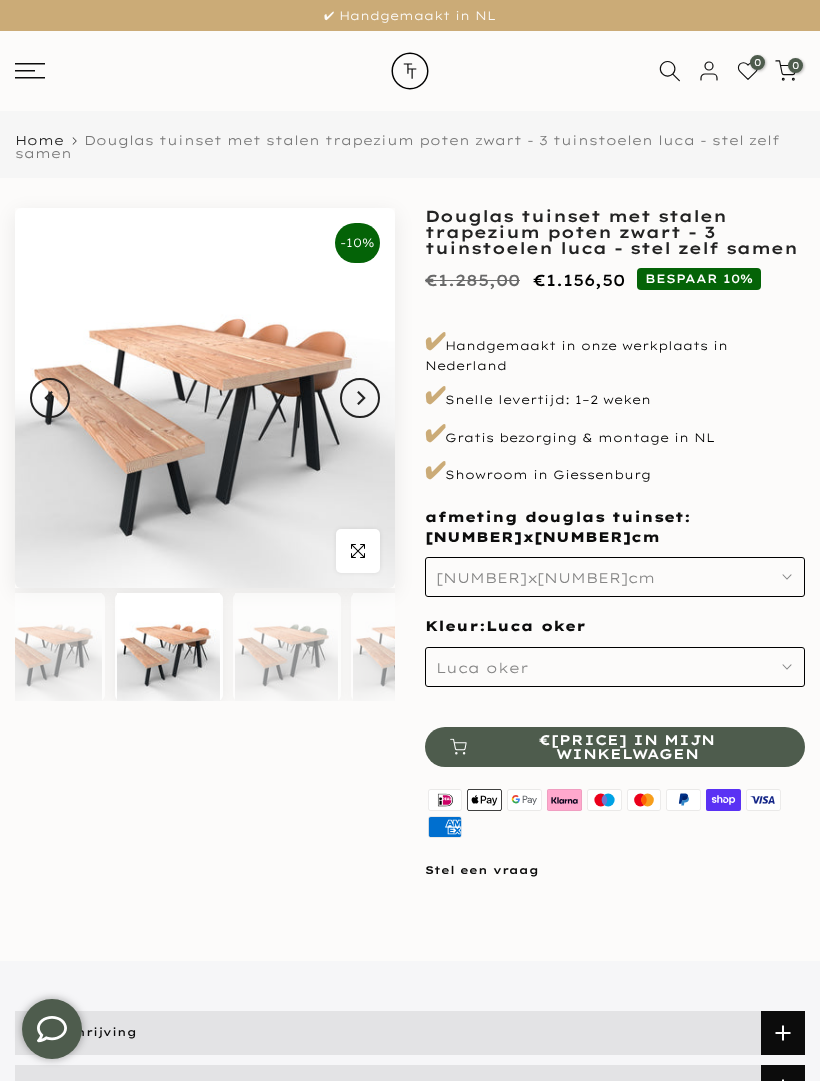 scroll, scrollTop: 0, scrollLeft: 16, axis: horizontal 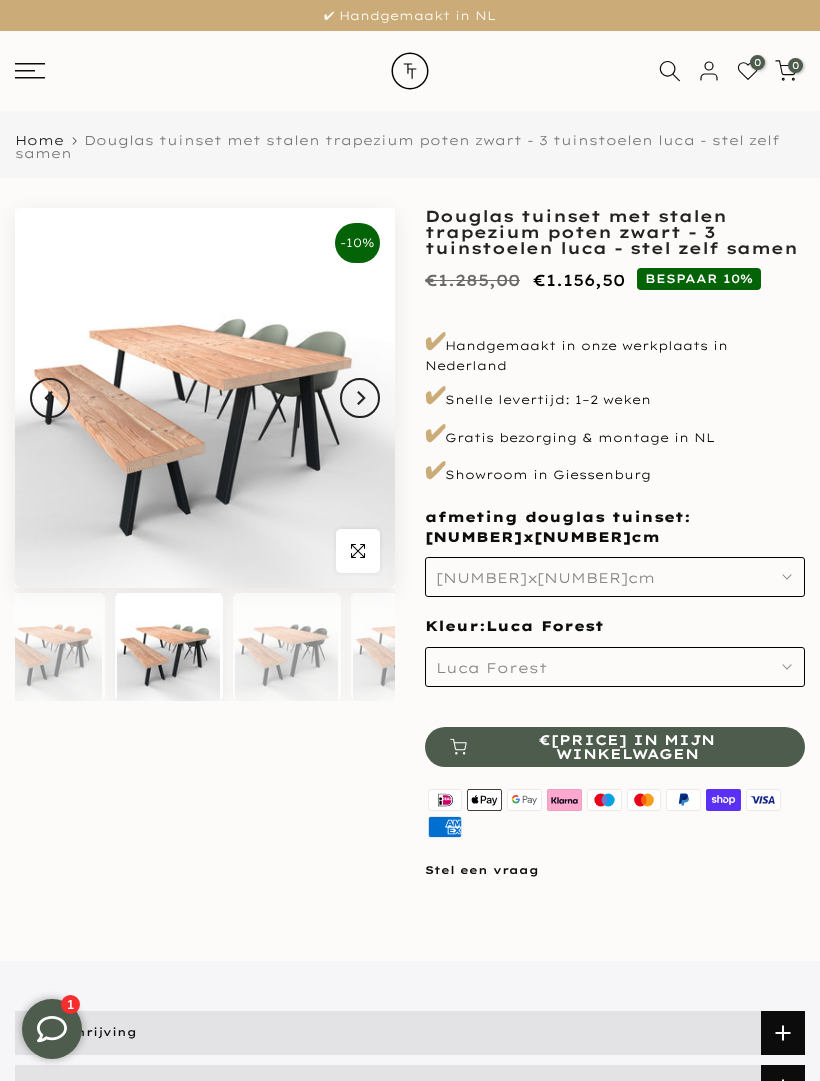 click on "220x85cm" at bounding box center (615, 577) 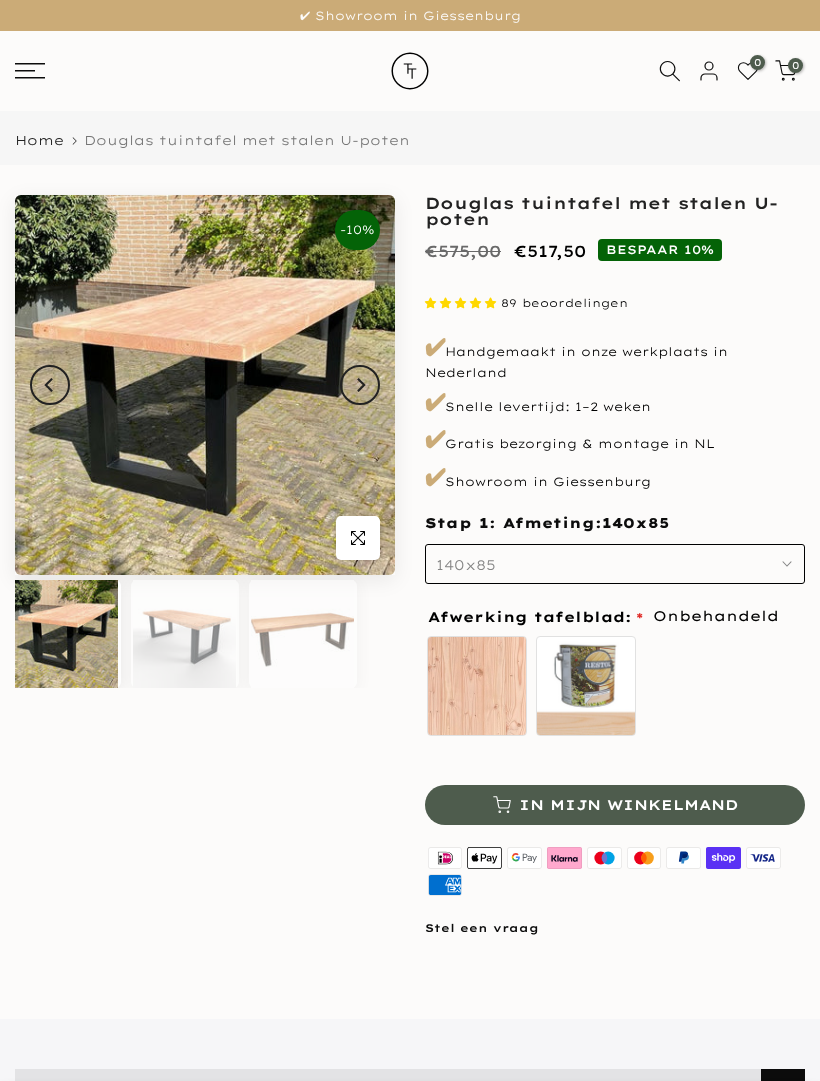 scroll, scrollTop: 0, scrollLeft: 0, axis: both 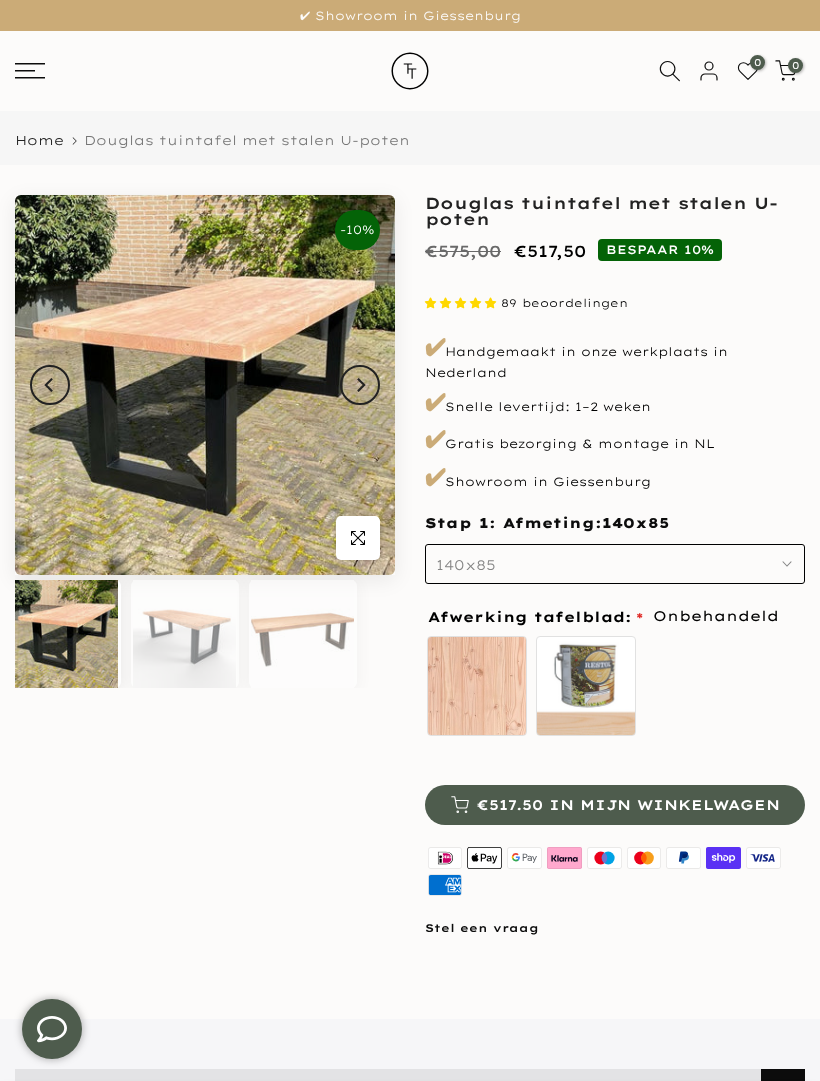 click 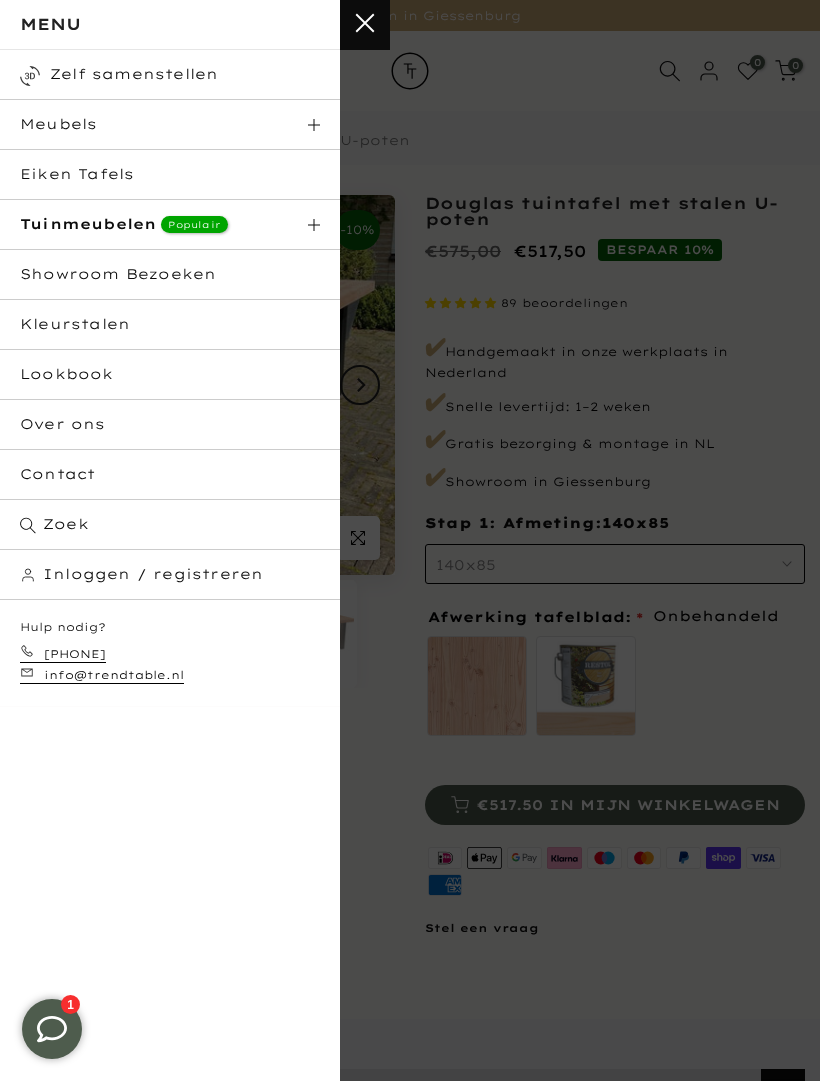 click on "Tuinmeubelen Populair" at bounding box center [170, 225] 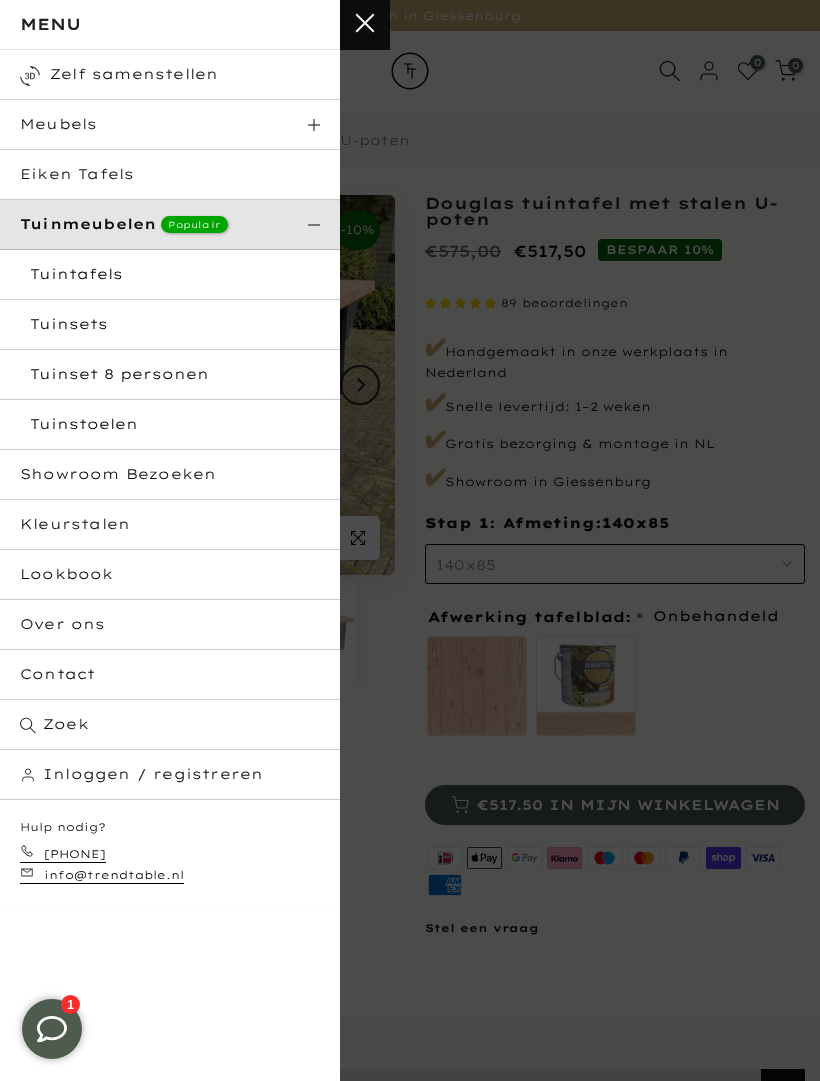 click on "Tuintafels" at bounding box center (170, 275) 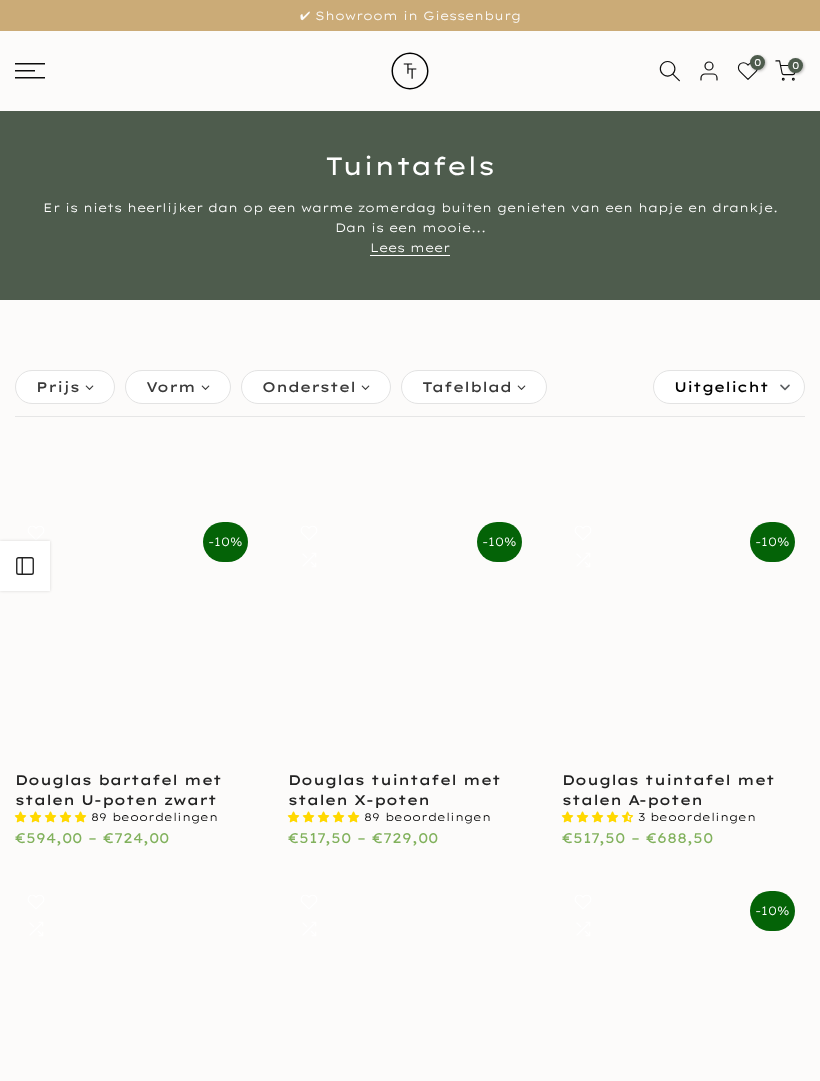 scroll, scrollTop: 0, scrollLeft: 0, axis: both 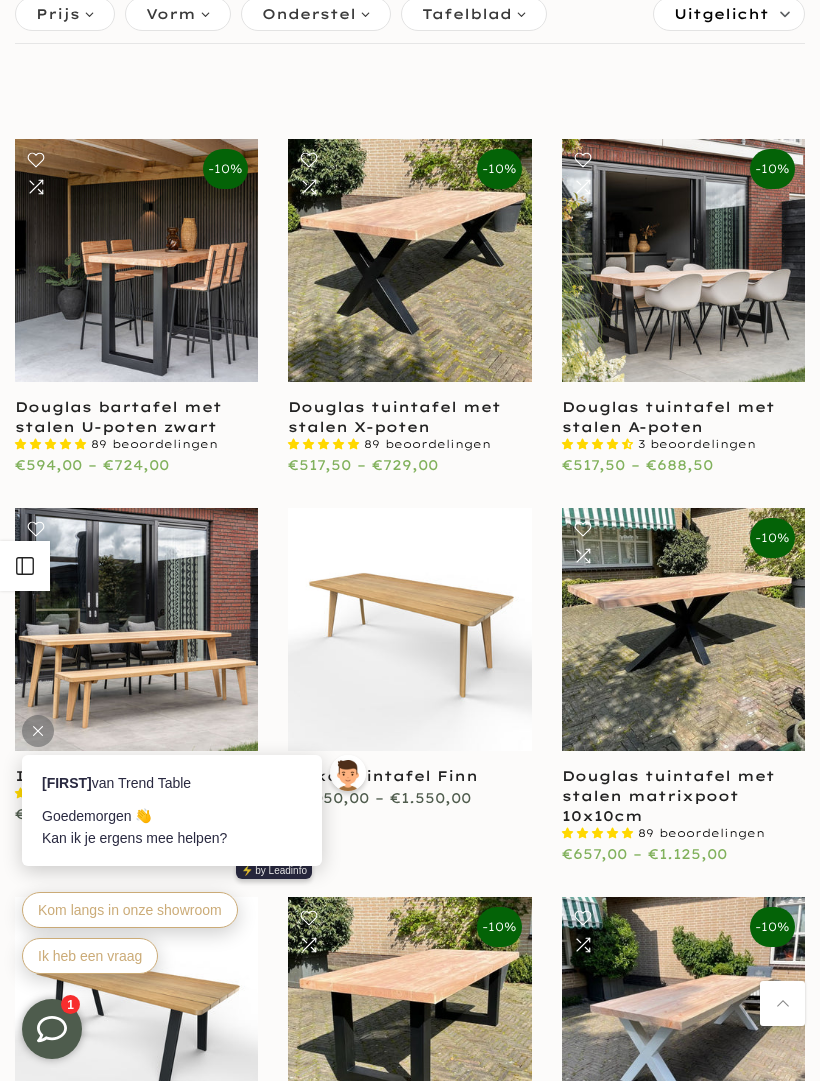 click at bounding box center (409, 260) 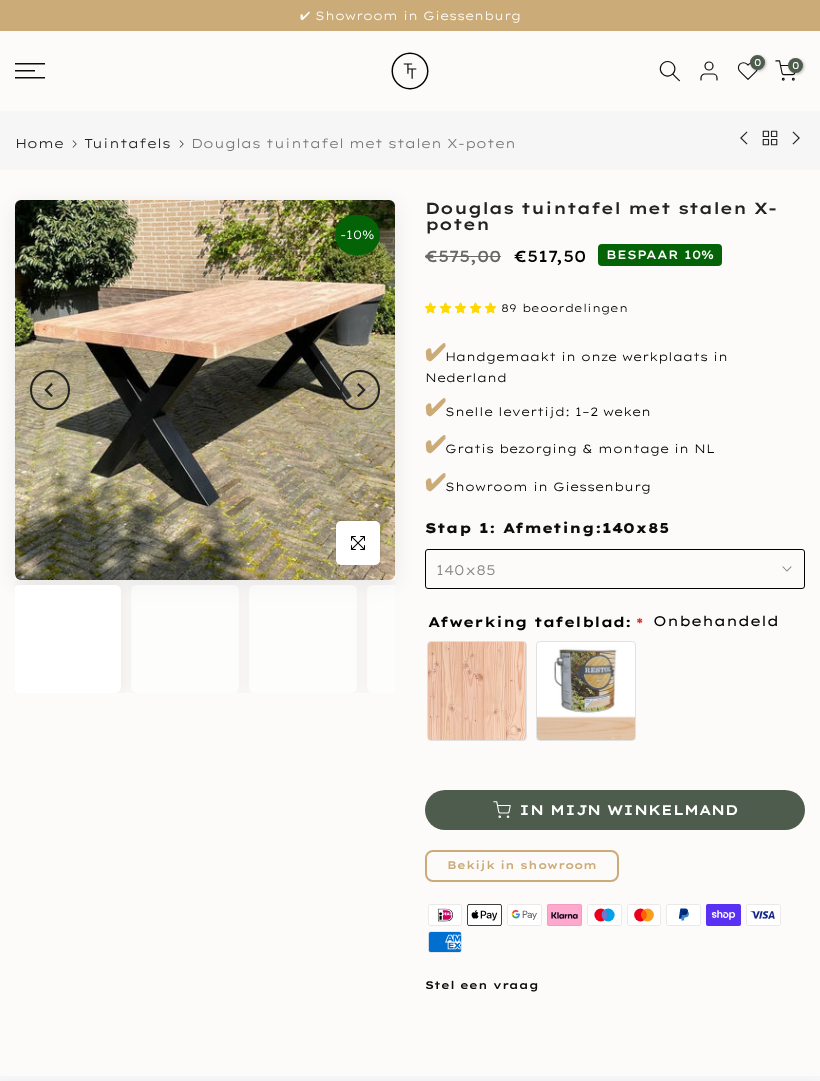 scroll, scrollTop: 0, scrollLeft: 0, axis: both 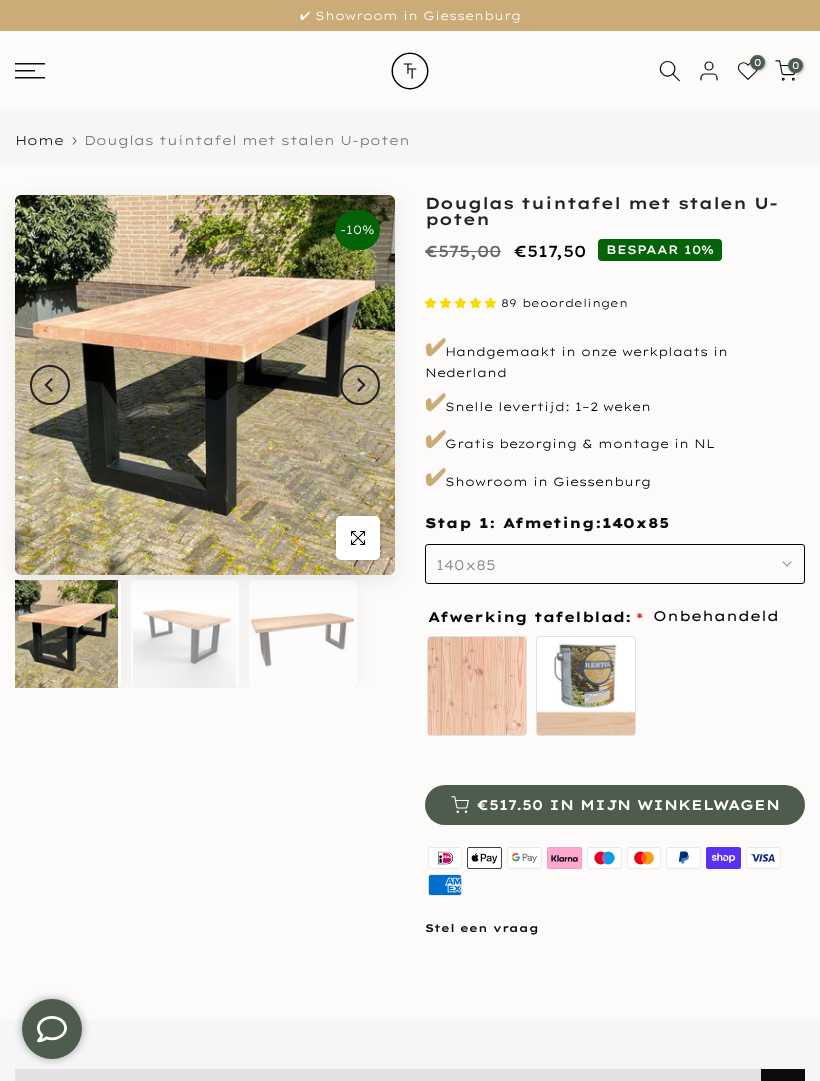 click 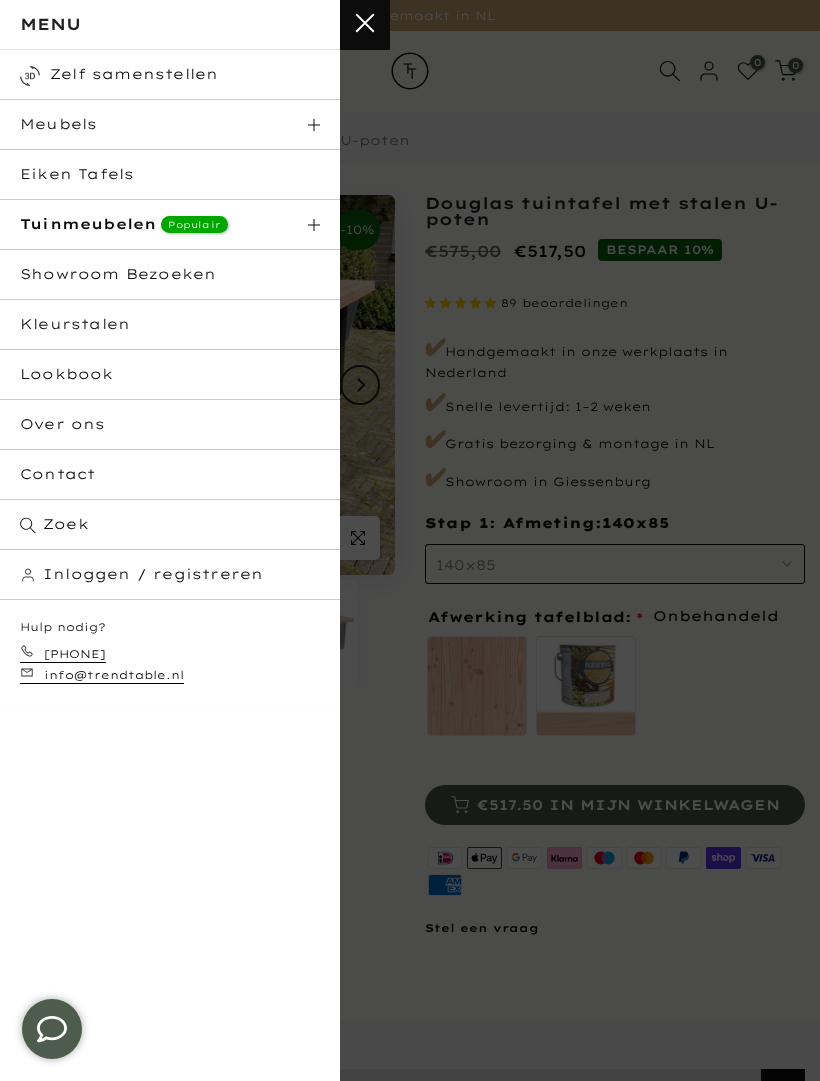 click on "Tuinmeubelen Populair" at bounding box center (170, 225) 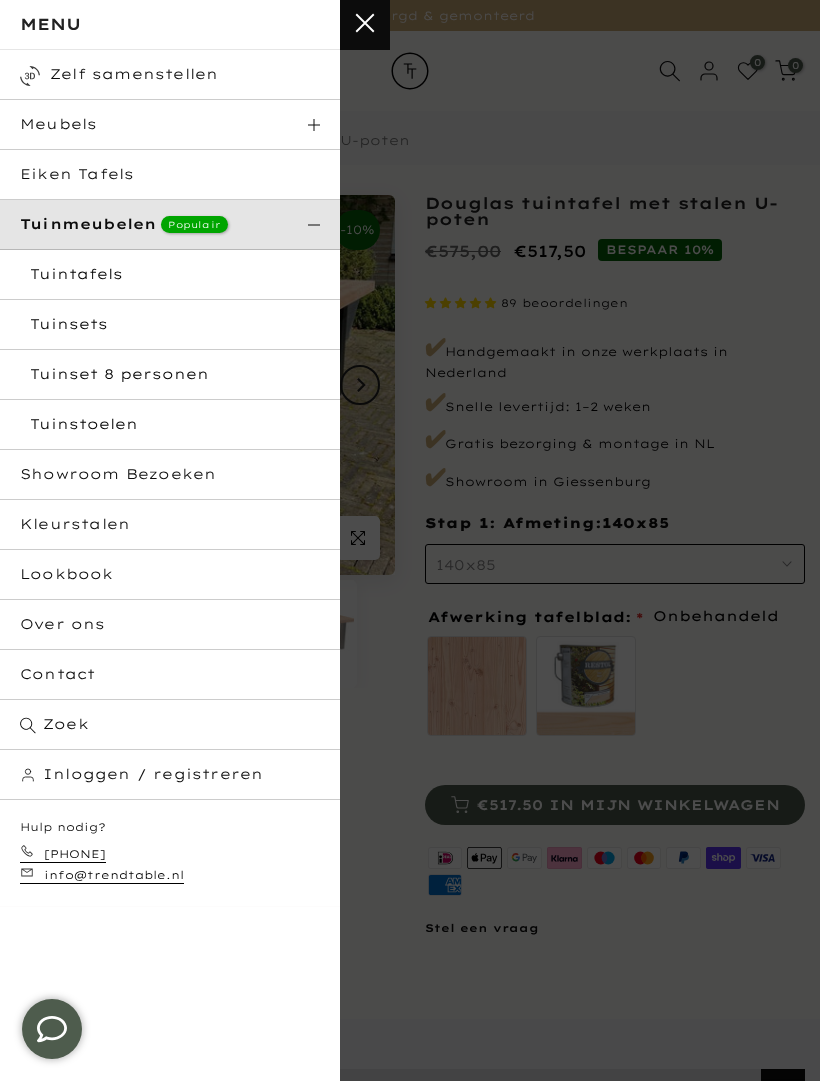 click on "Tuintafels" at bounding box center [170, 275] 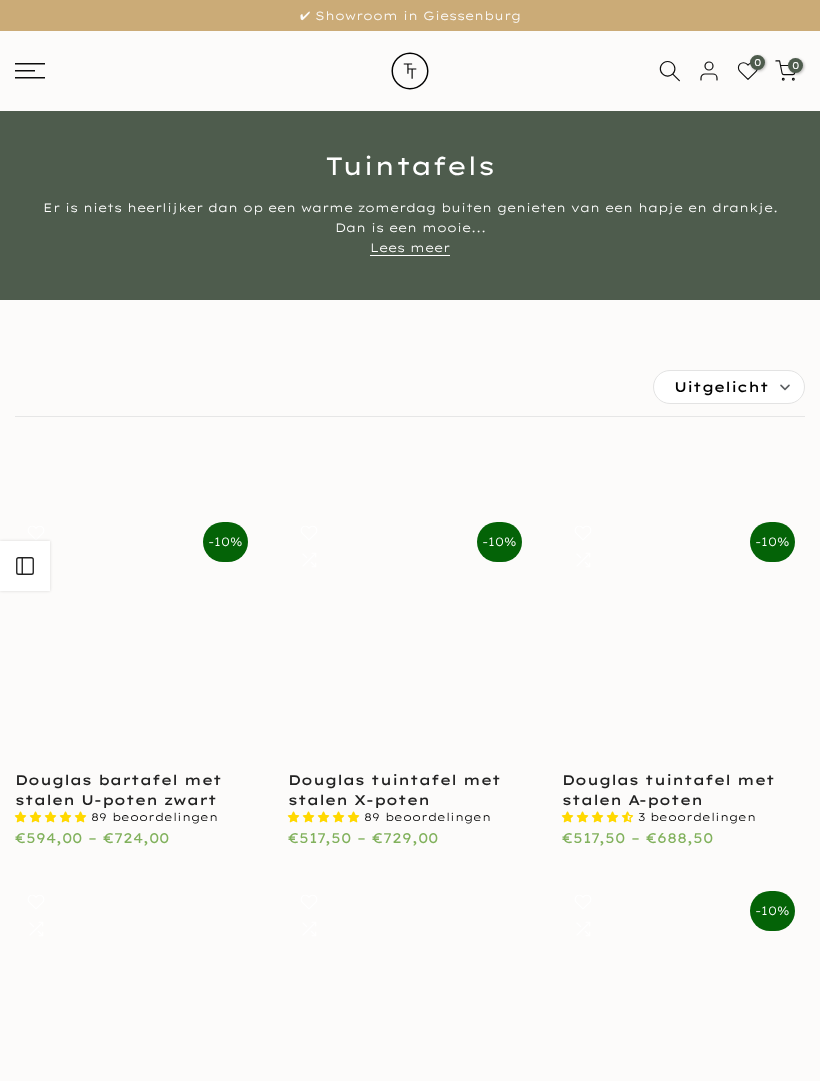 scroll, scrollTop: 0, scrollLeft: 0, axis: both 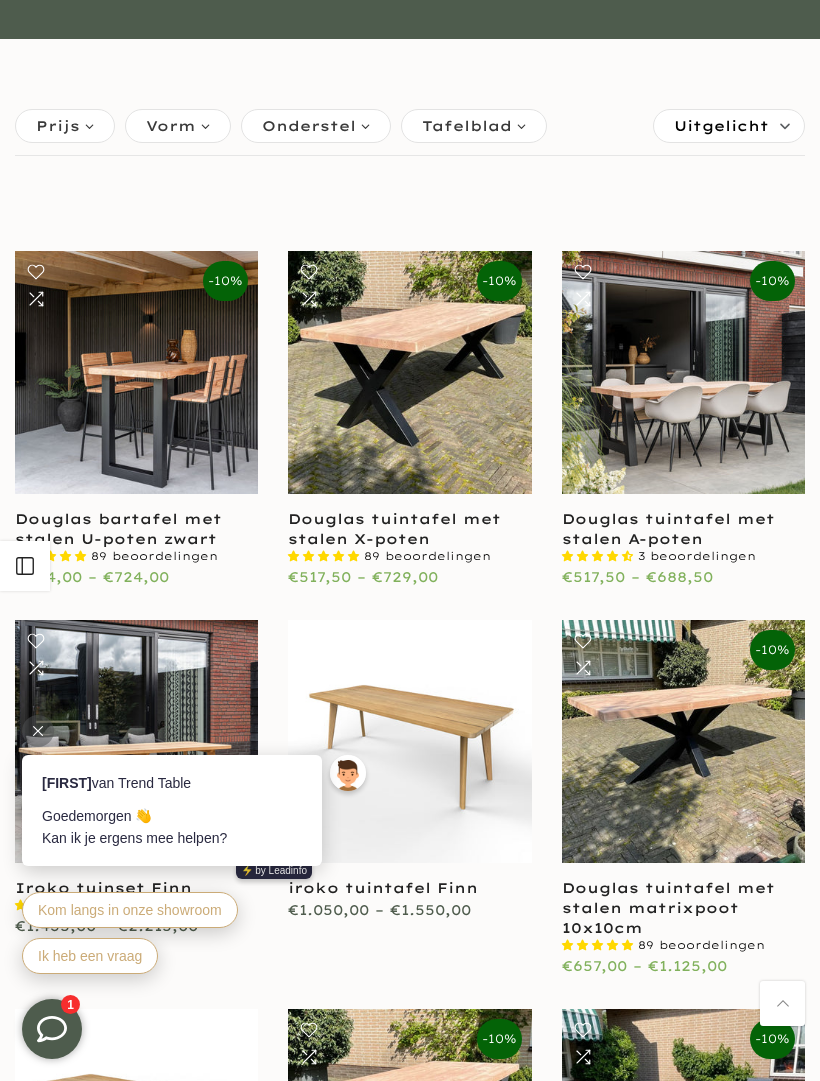 click at bounding box center (409, 741) 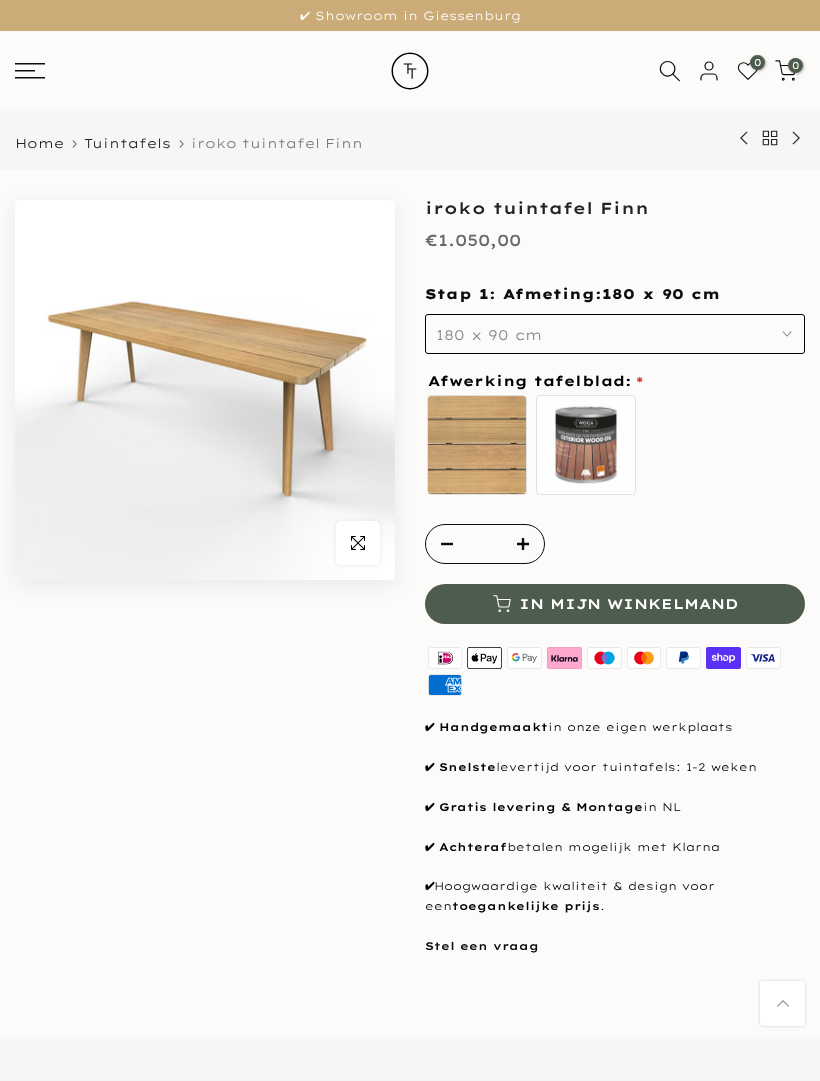 scroll, scrollTop: 165, scrollLeft: 0, axis: vertical 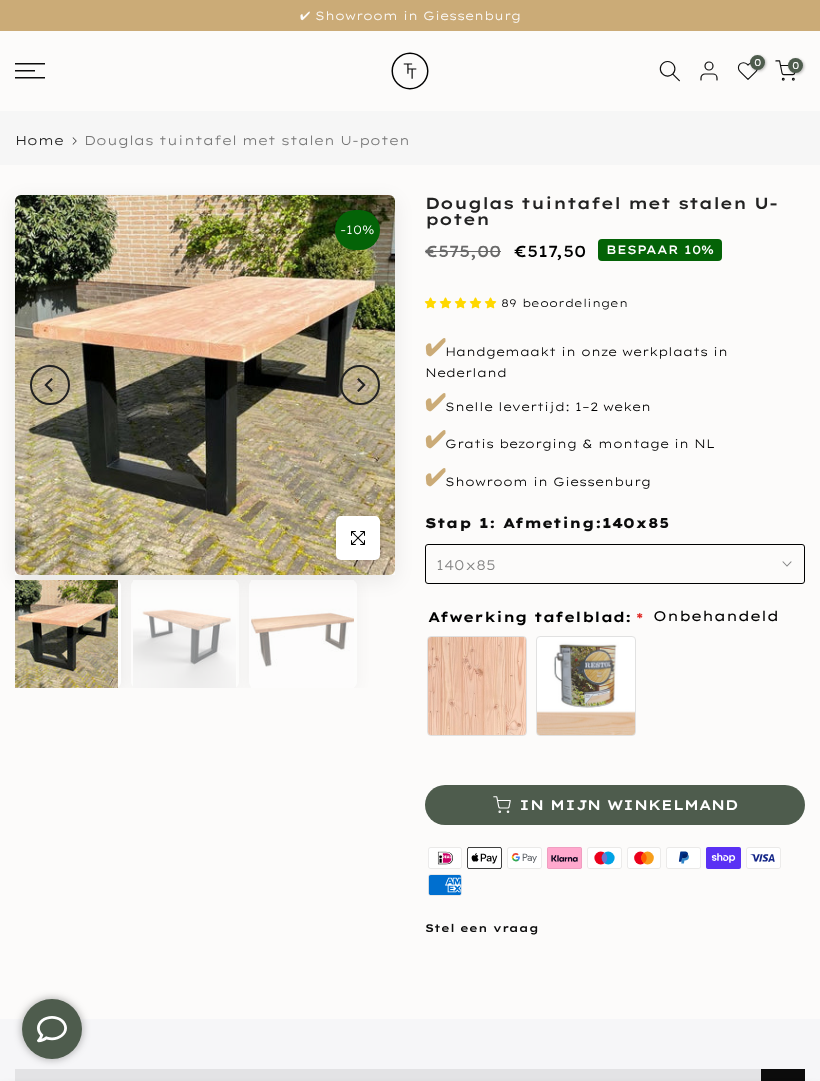 click 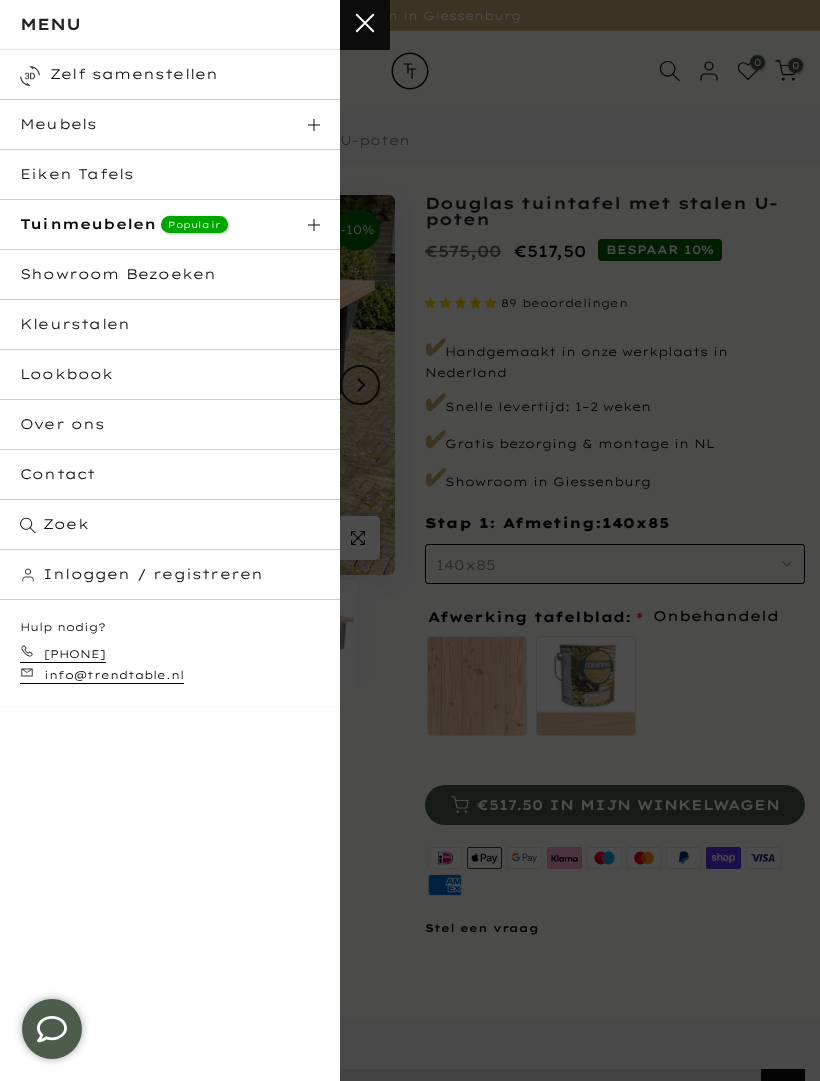 click on "Tuinmeubelen Populair" at bounding box center [170, 225] 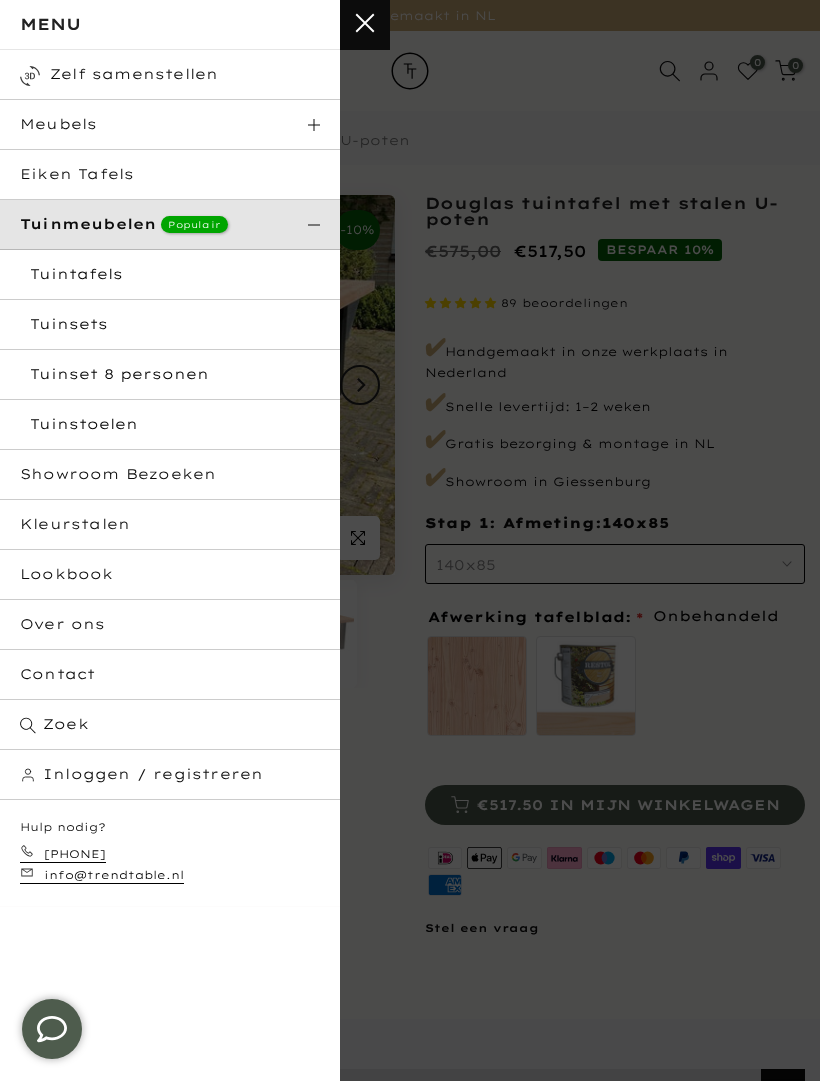 click on "Tuintafels" at bounding box center (170, 275) 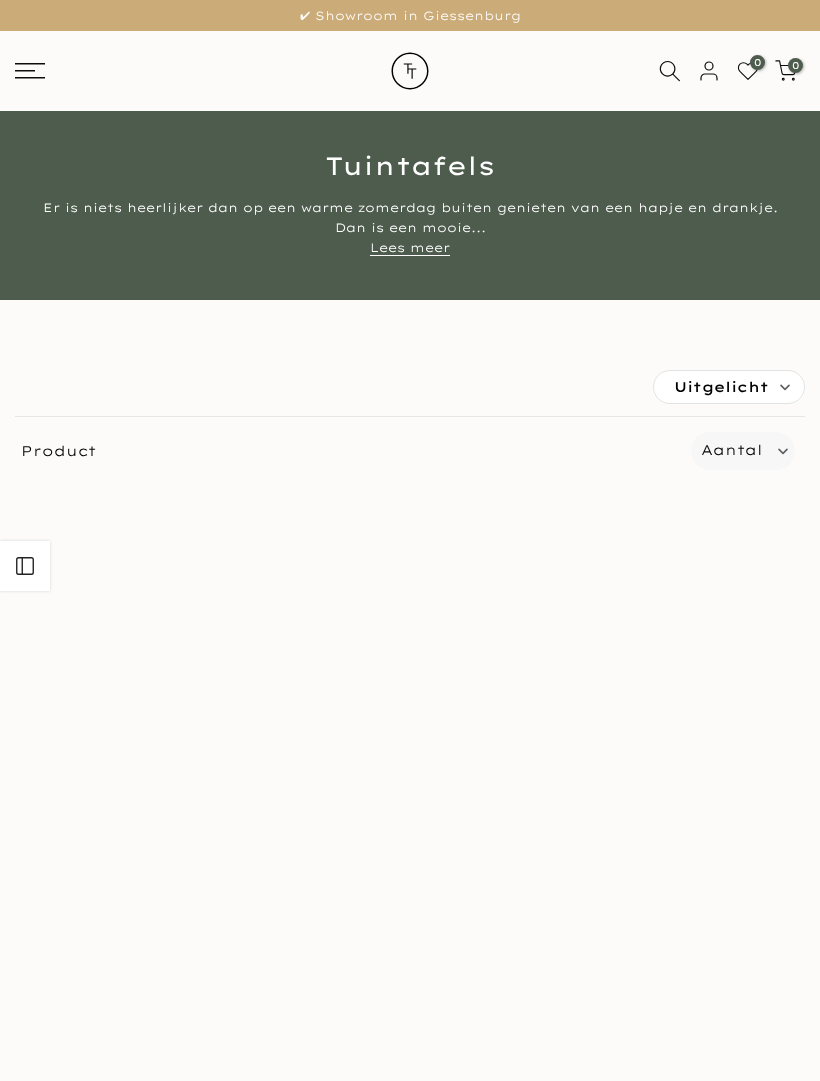 scroll, scrollTop: 0, scrollLeft: 0, axis: both 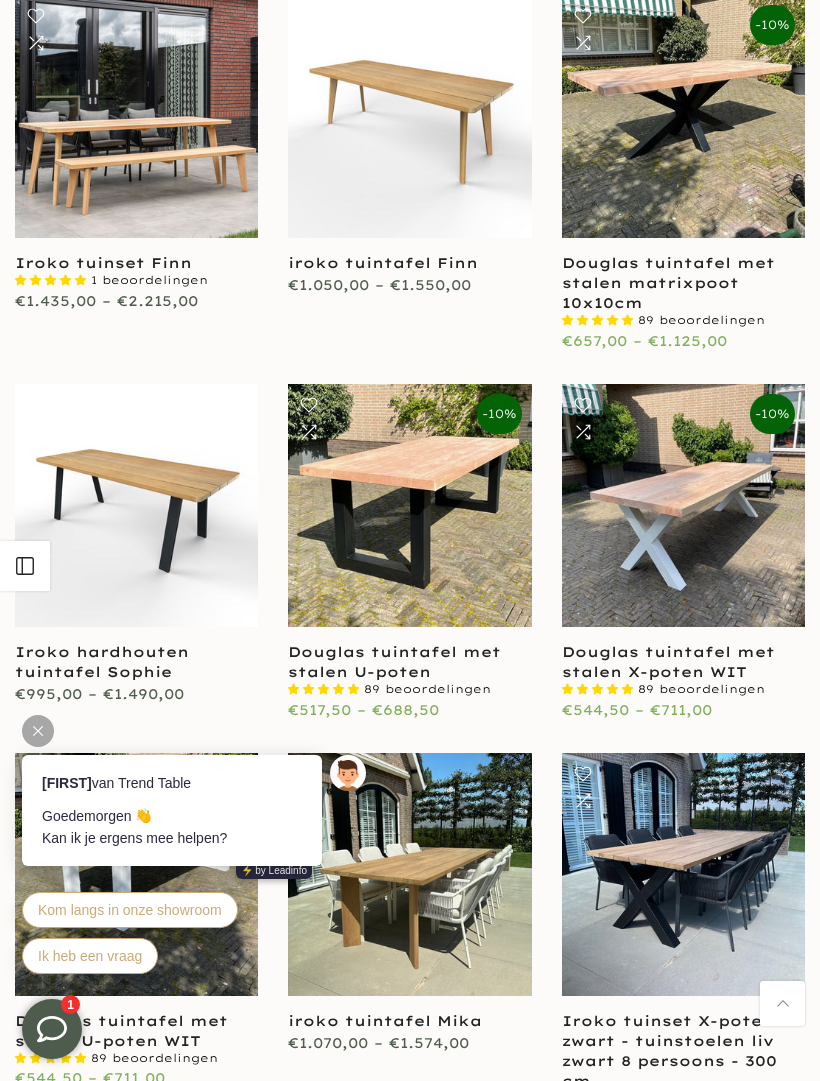 click 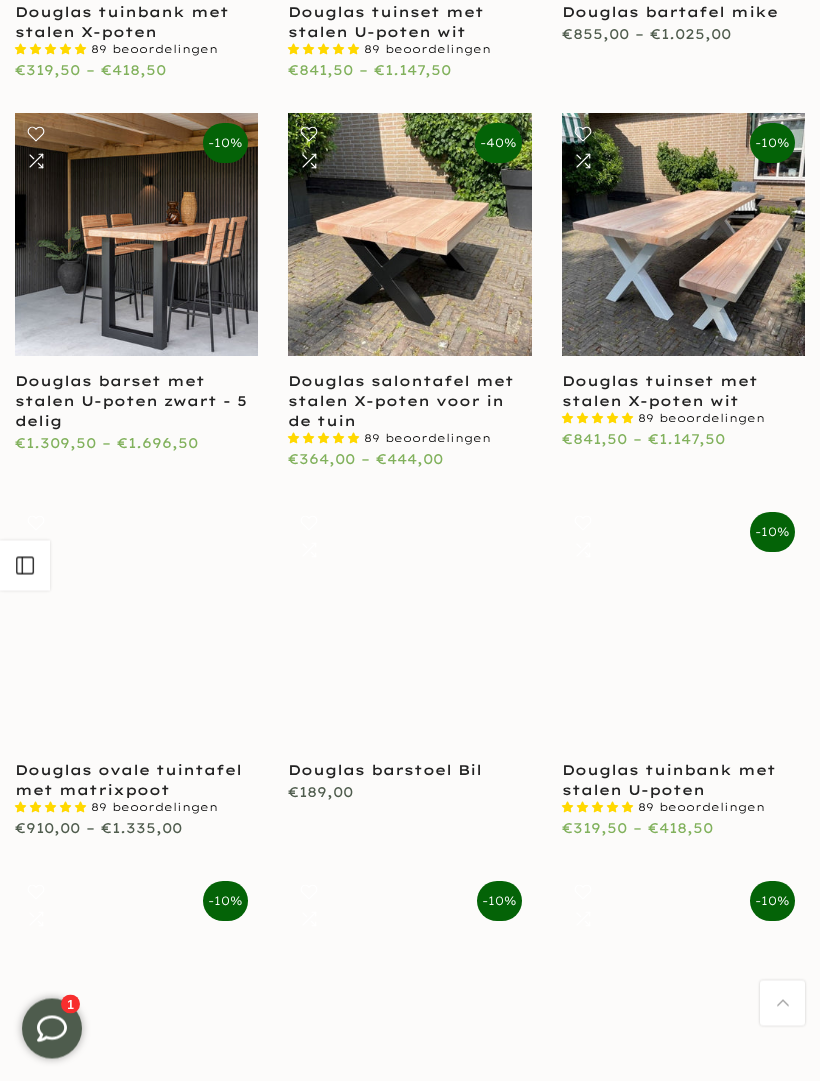 scroll, scrollTop: 2657, scrollLeft: 0, axis: vertical 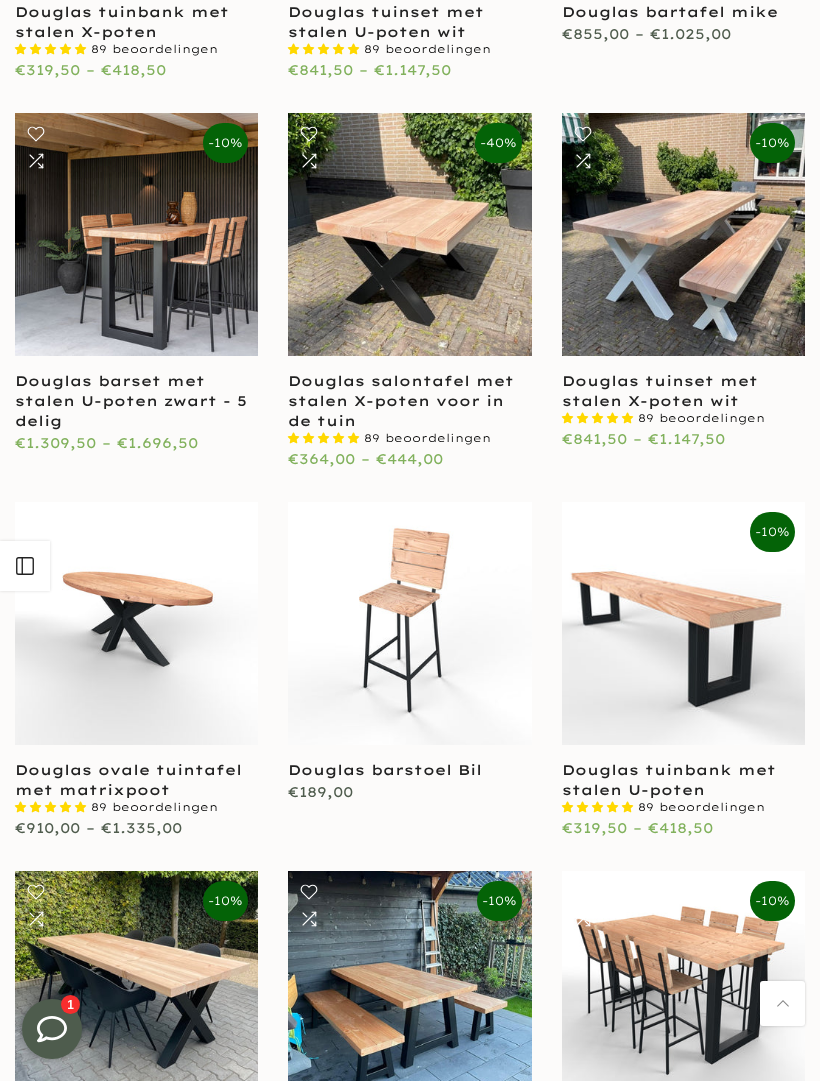 click at bounding box center [136, 623] 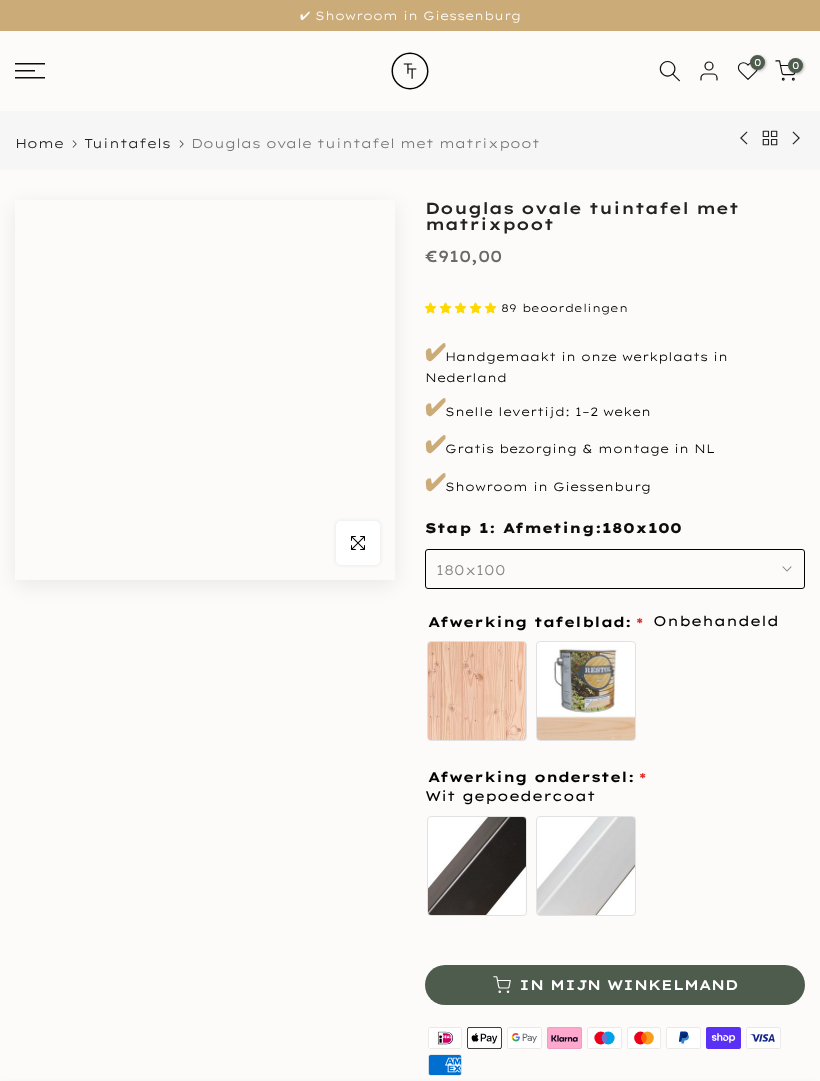 scroll, scrollTop: 0, scrollLeft: 0, axis: both 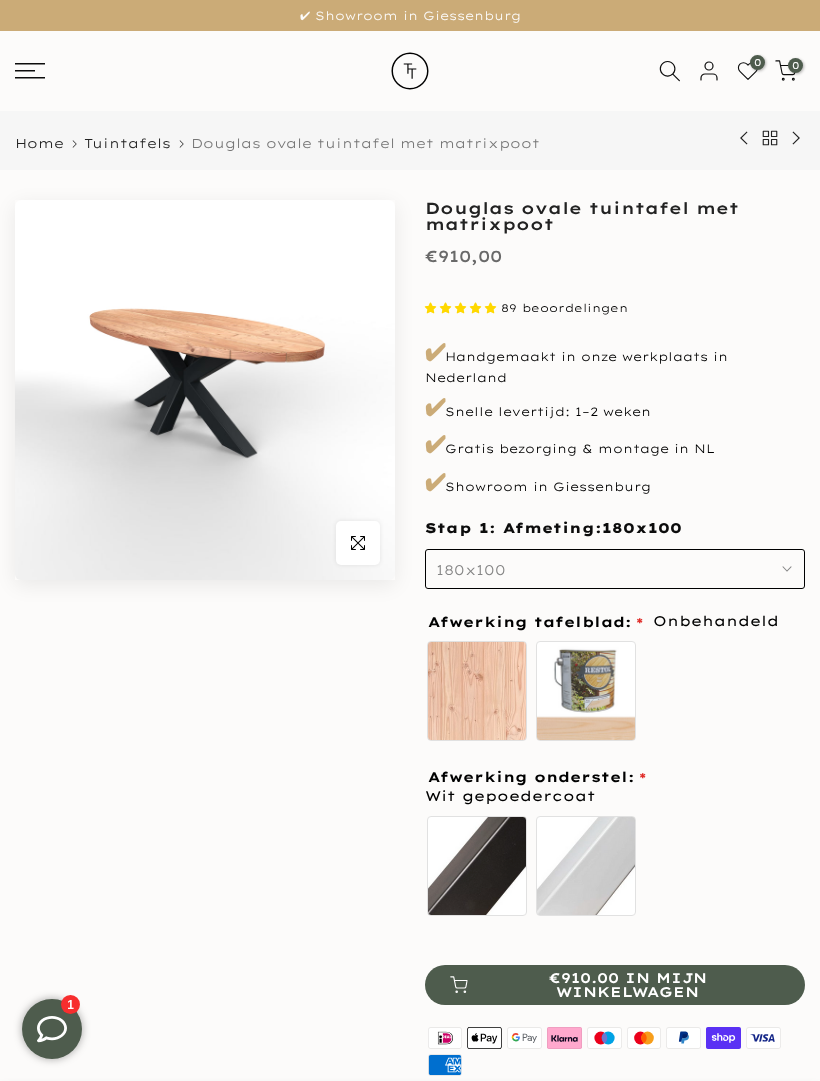 click 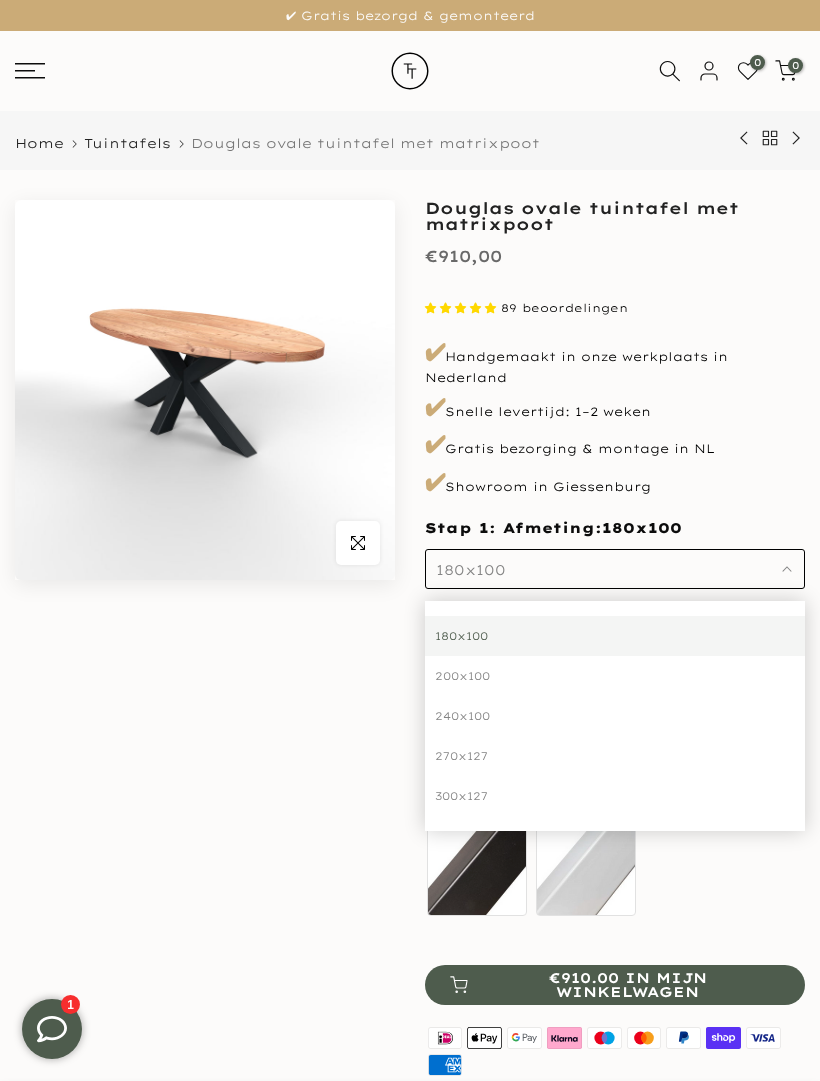 click on "Uitverkocht
Klik om te vergroten" at bounding box center [205, 669] 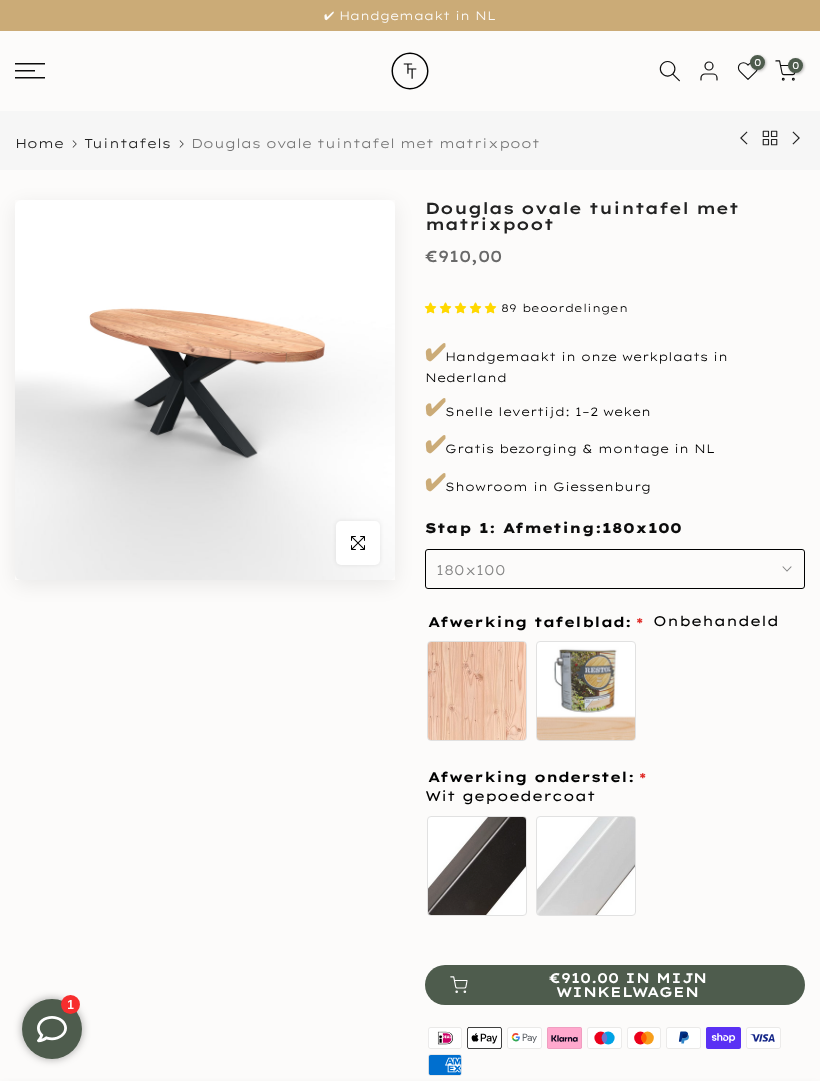 click 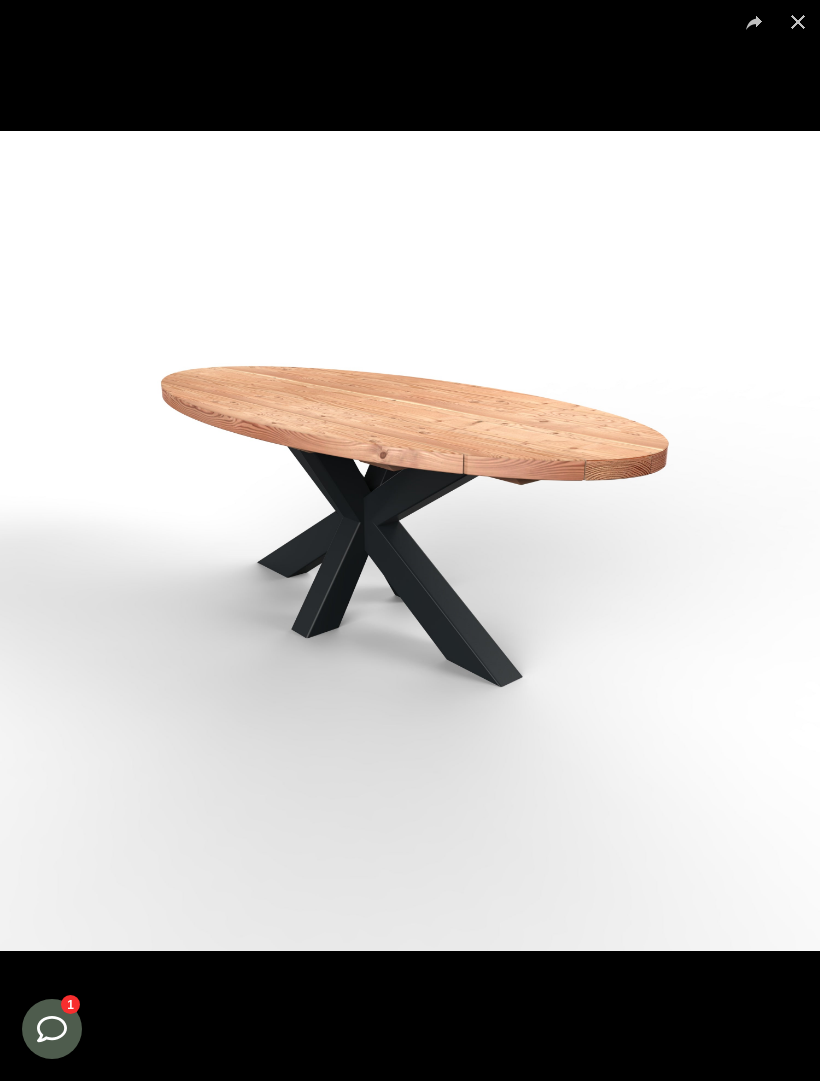 click at bounding box center (798, 22) 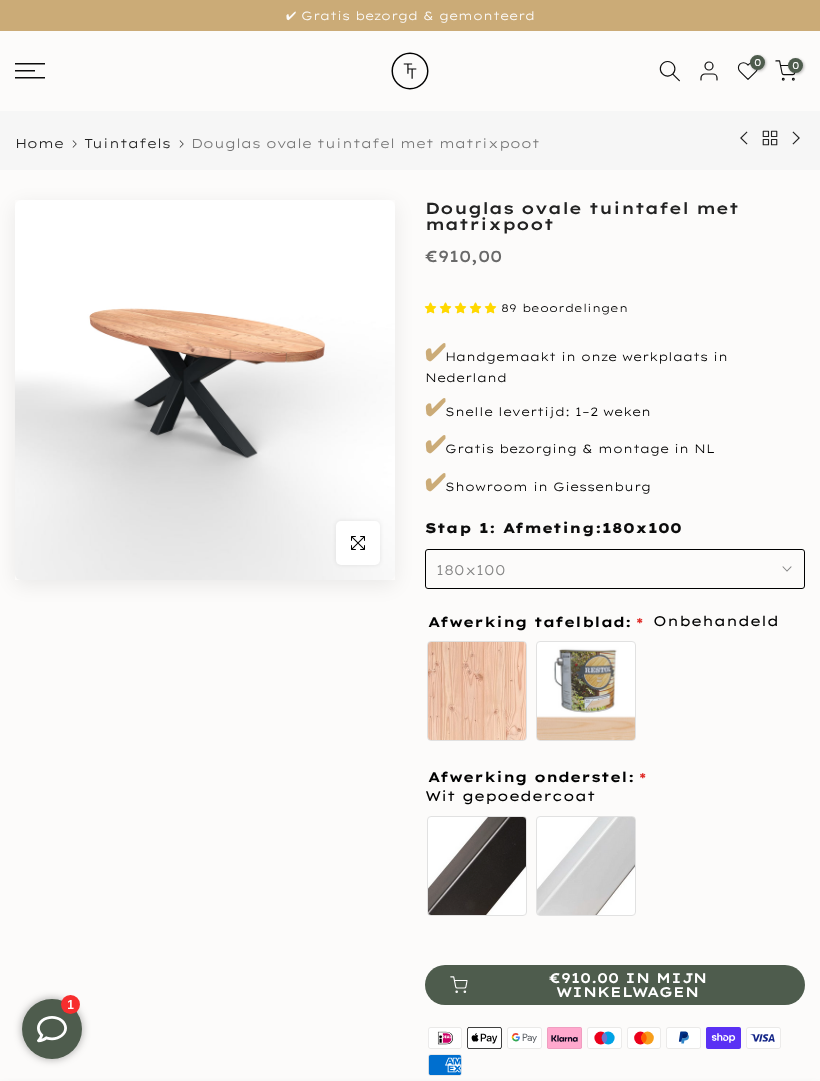 click on "Tuintafels" at bounding box center [127, 143] 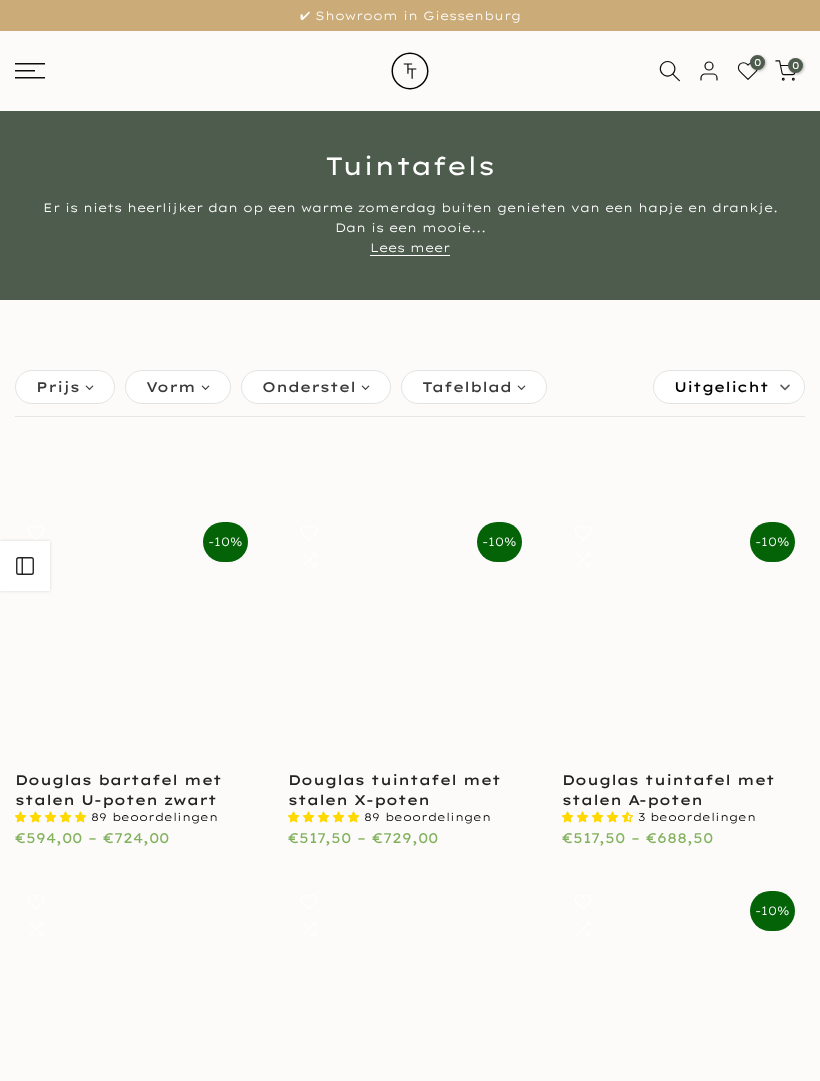 scroll, scrollTop: 0, scrollLeft: 0, axis: both 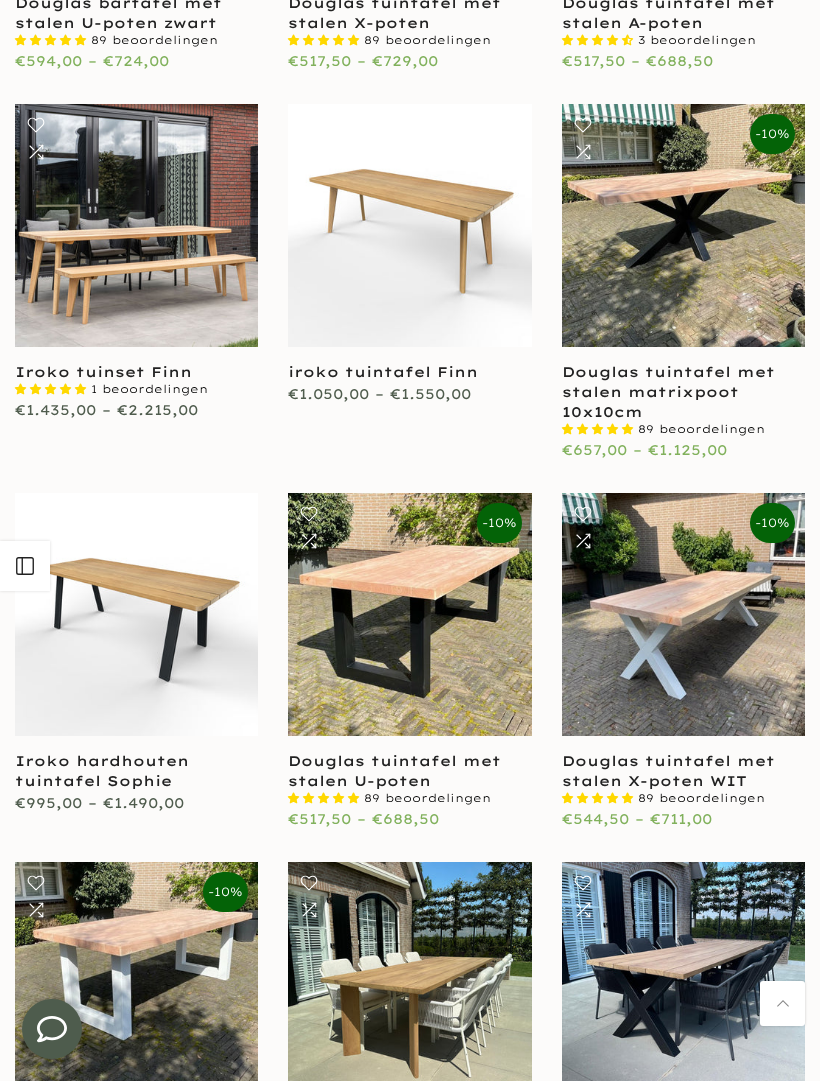 click at bounding box center (136, 614) 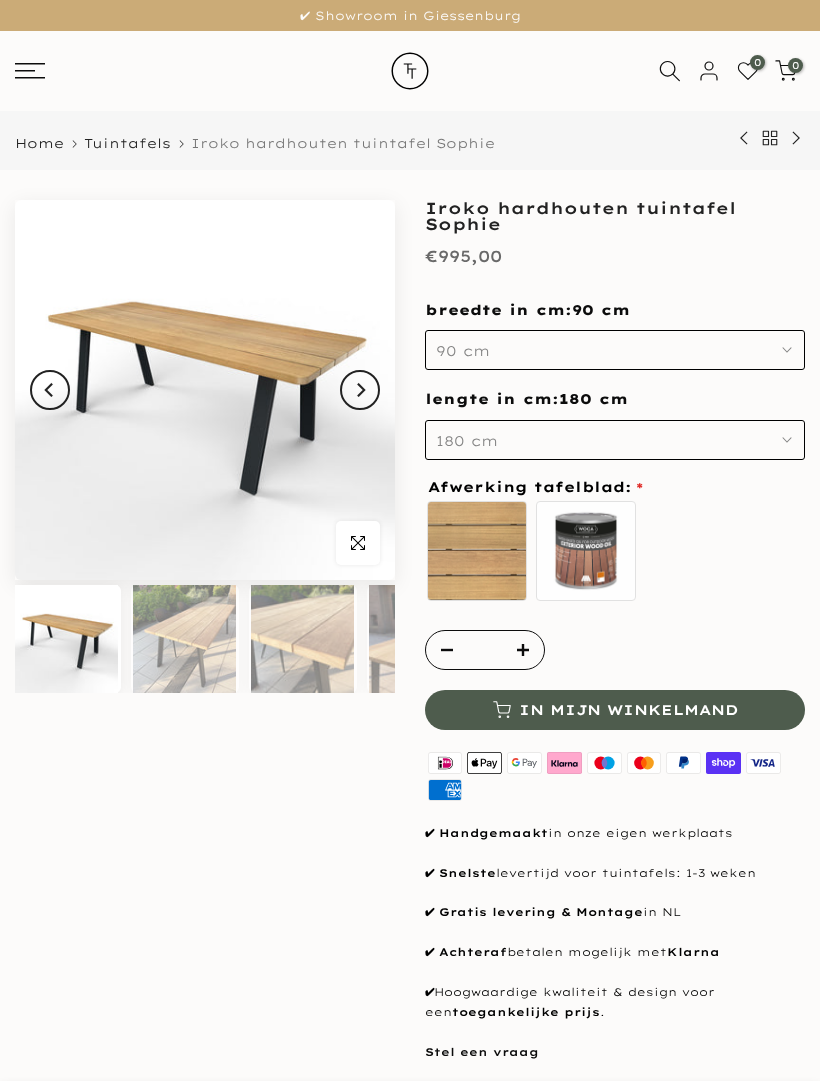 scroll, scrollTop: 0, scrollLeft: 0, axis: both 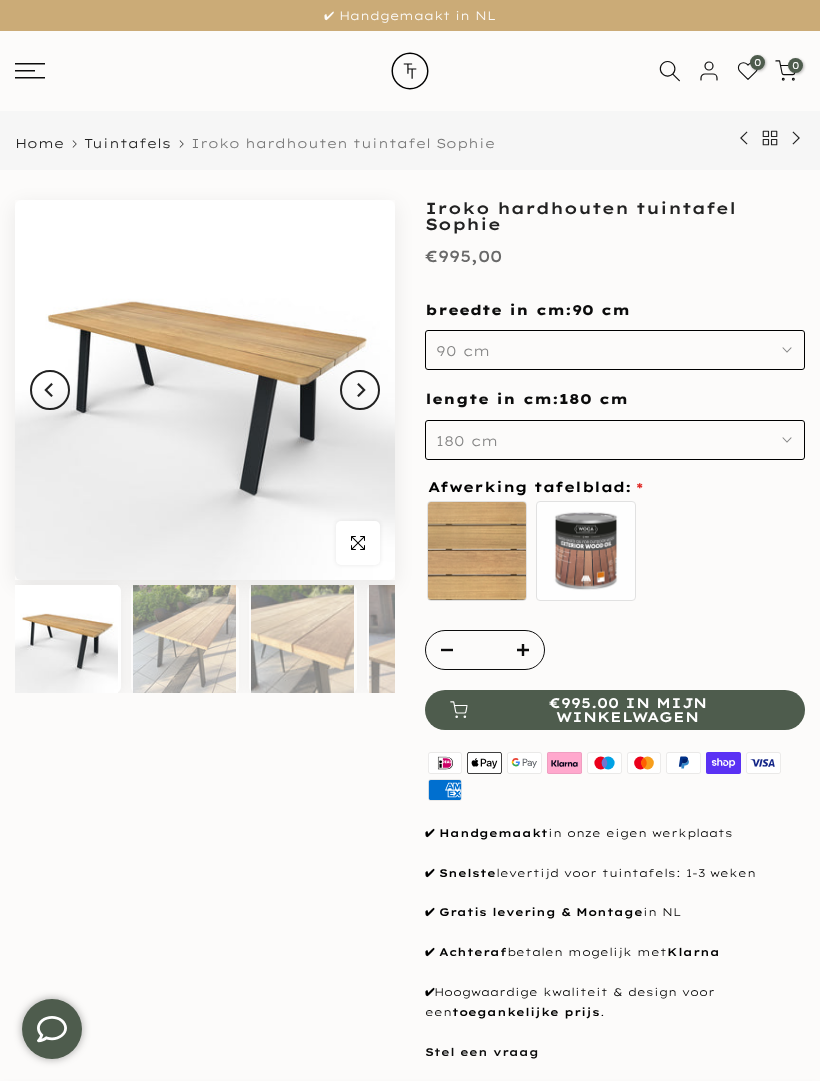 click 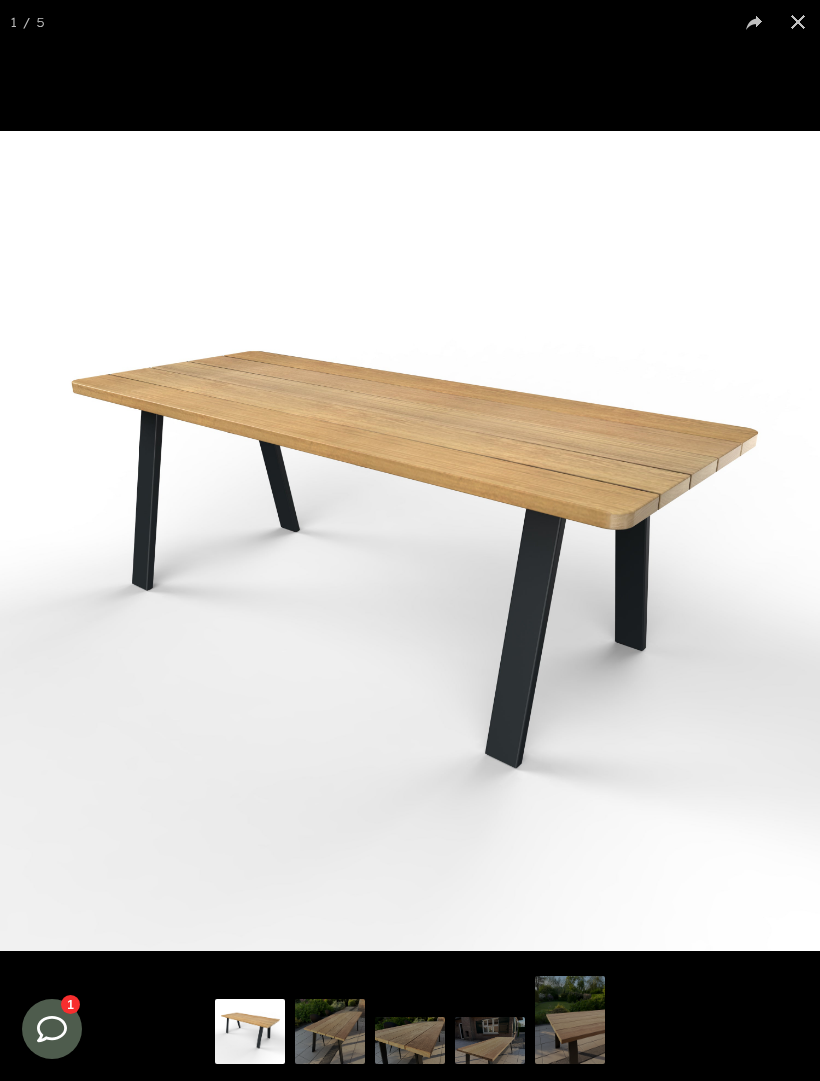 click at bounding box center (330, 1034) 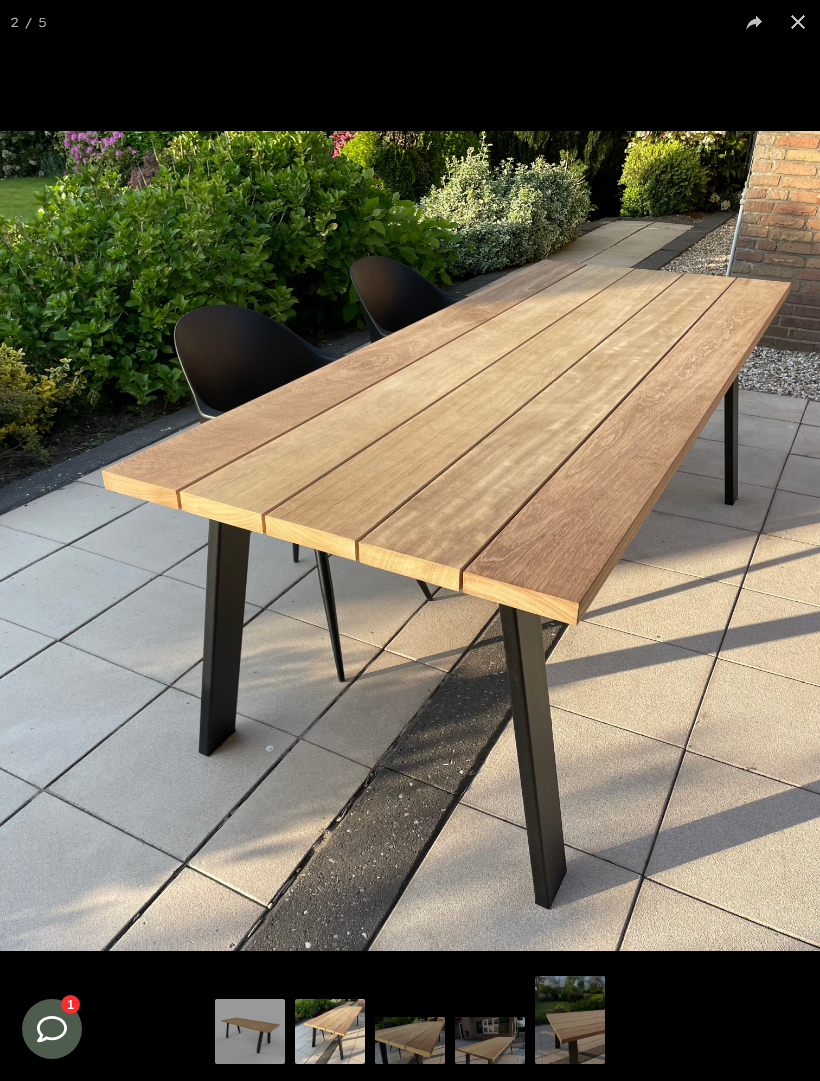 click at bounding box center (330, 1029) 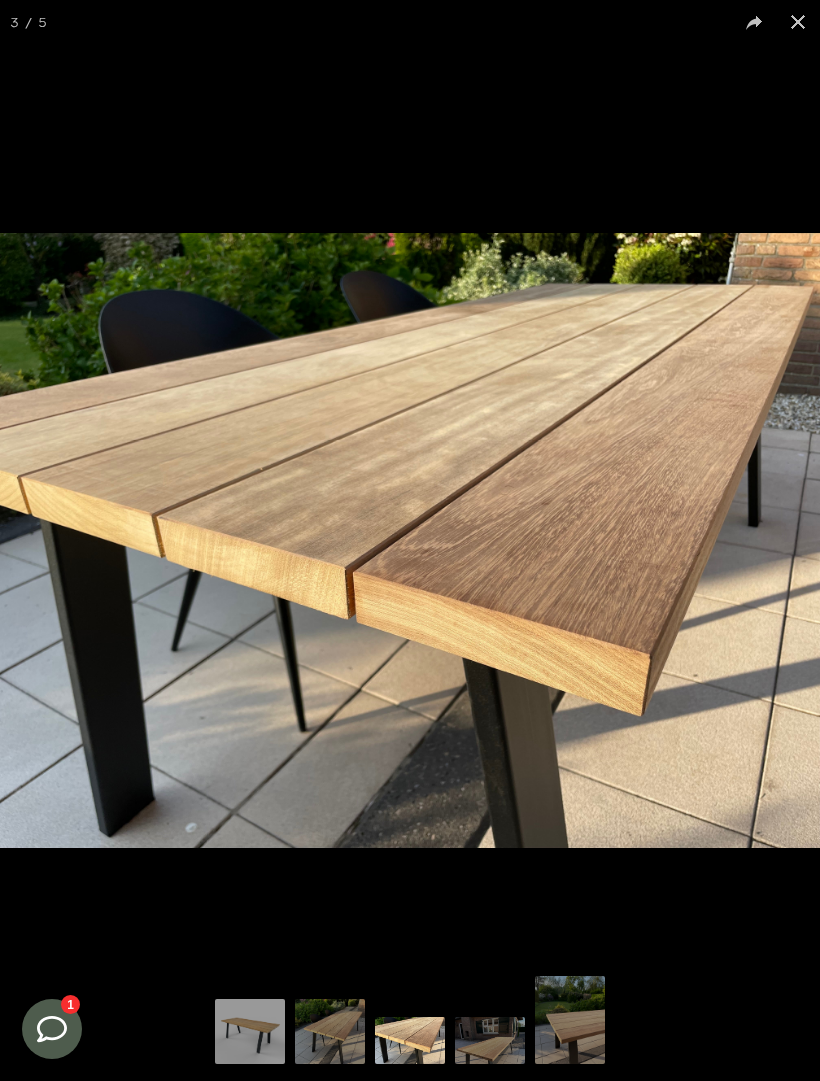 click at bounding box center (570, 1022) 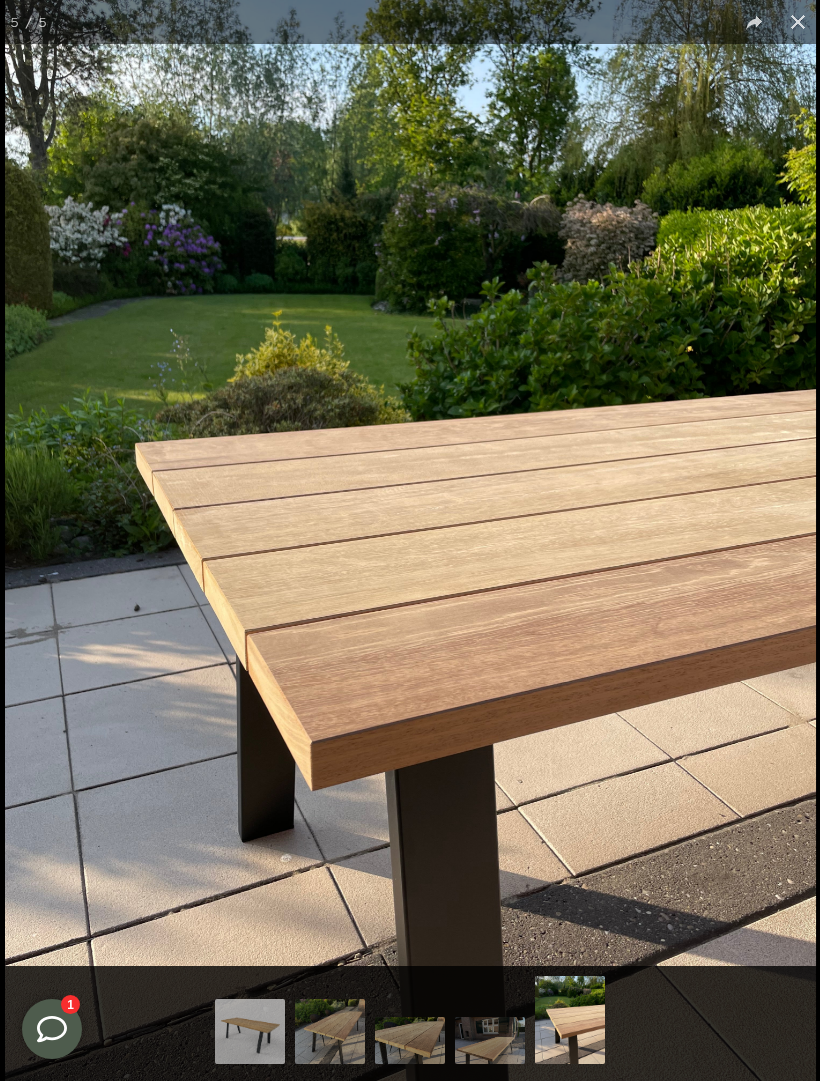 click at bounding box center (798, 22) 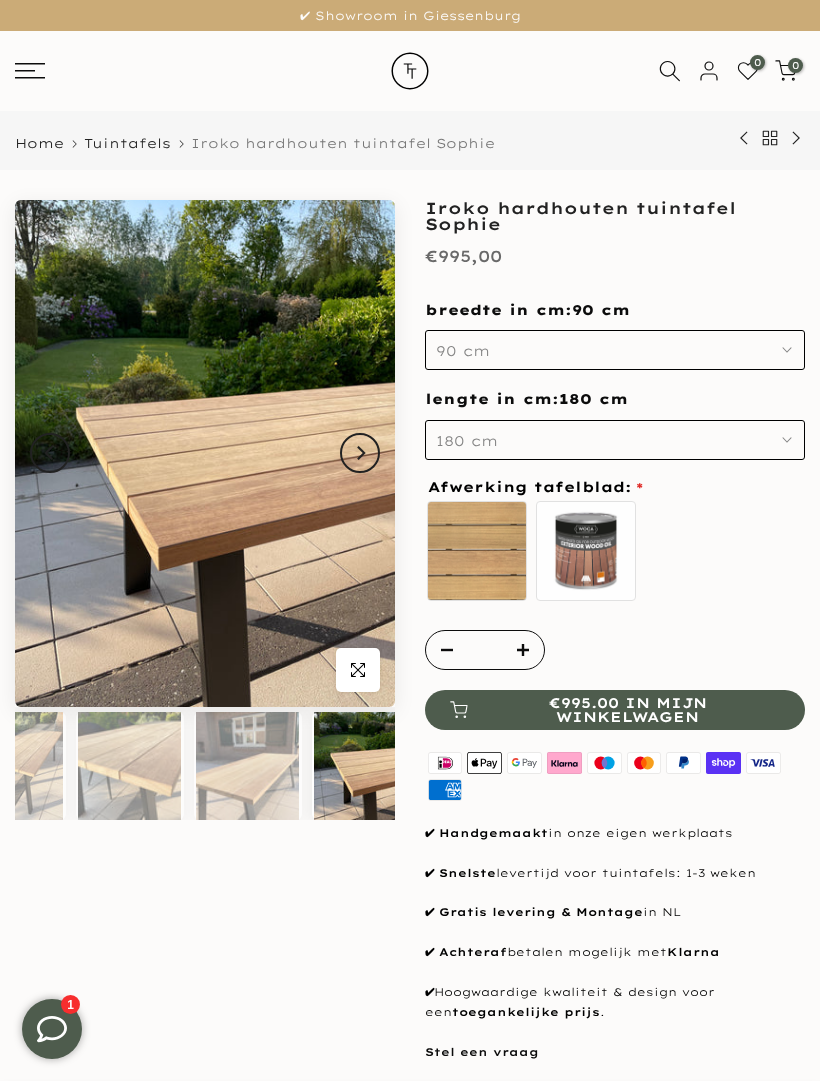 scroll, scrollTop: 0, scrollLeft: 198, axis: horizontal 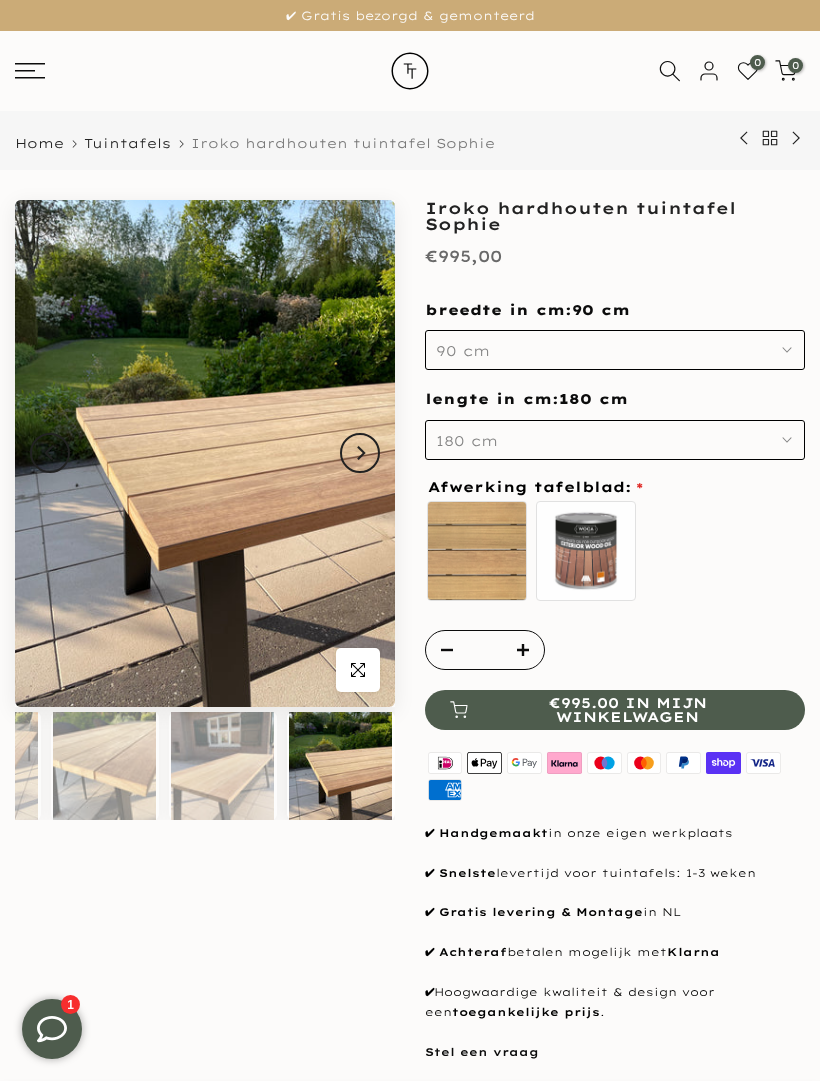 click on "zelf behandelen - olie meegeleverd" at bounding box center (586, 551) 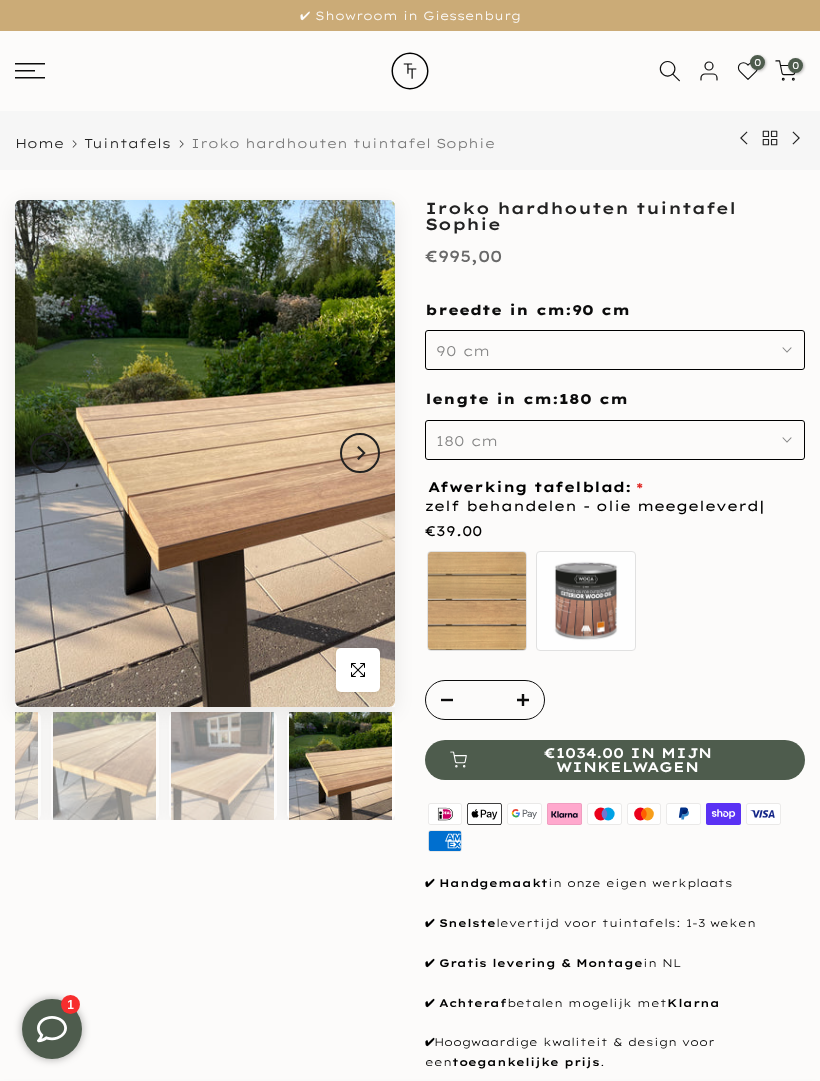 click on "Onbehandeld
zelf behandelen - olie meegeleverd" at bounding box center [615, 604] 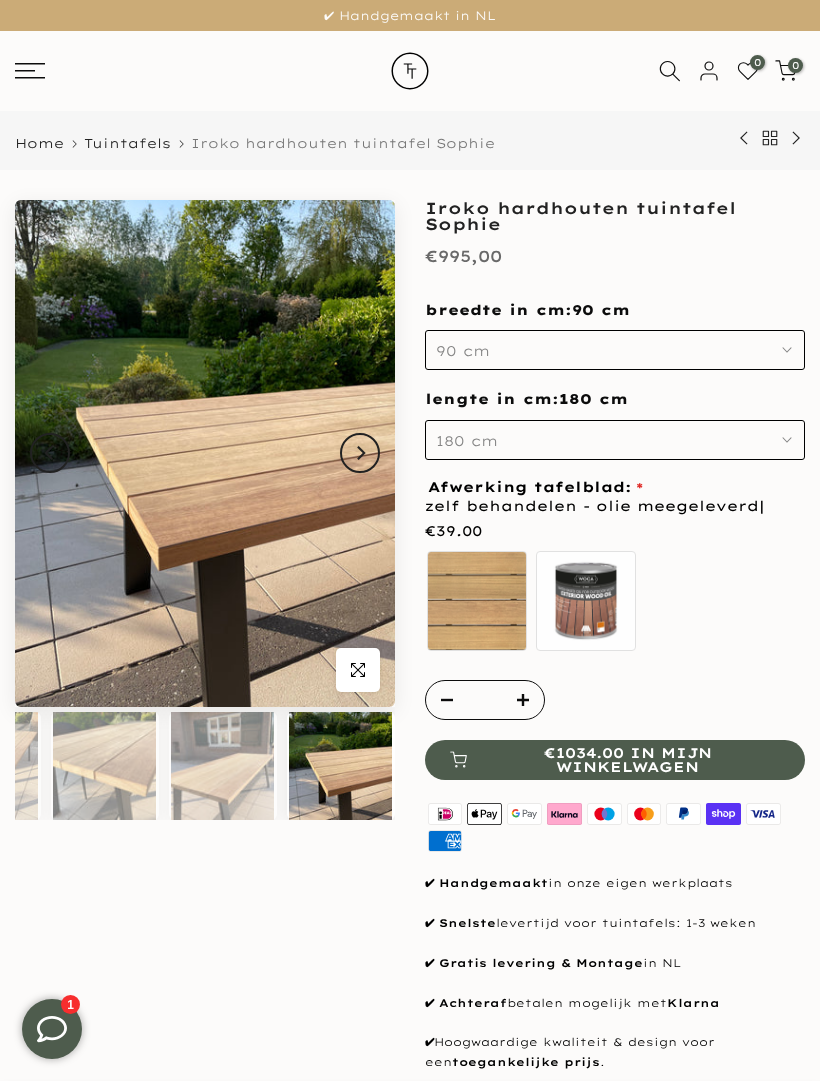 click at bounding box center [222, 766] 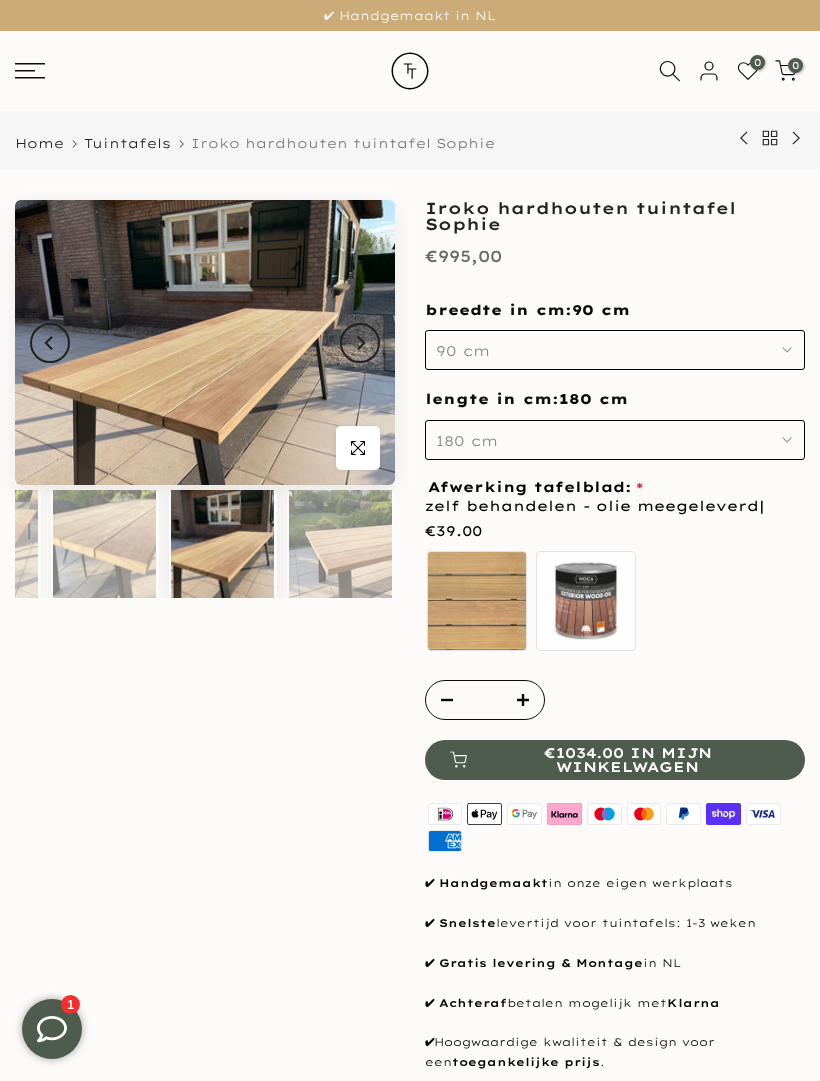 click at bounding box center (104, 544) 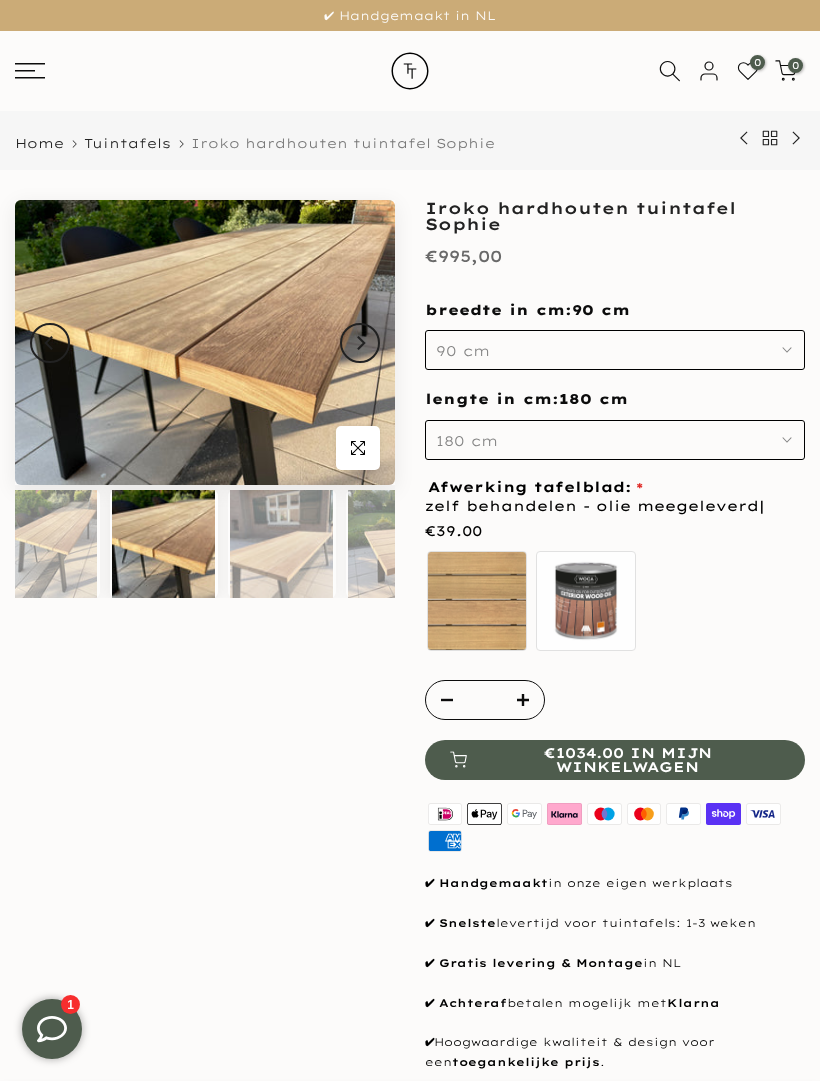 scroll, scrollTop: 0, scrollLeft: 134, axis: horizontal 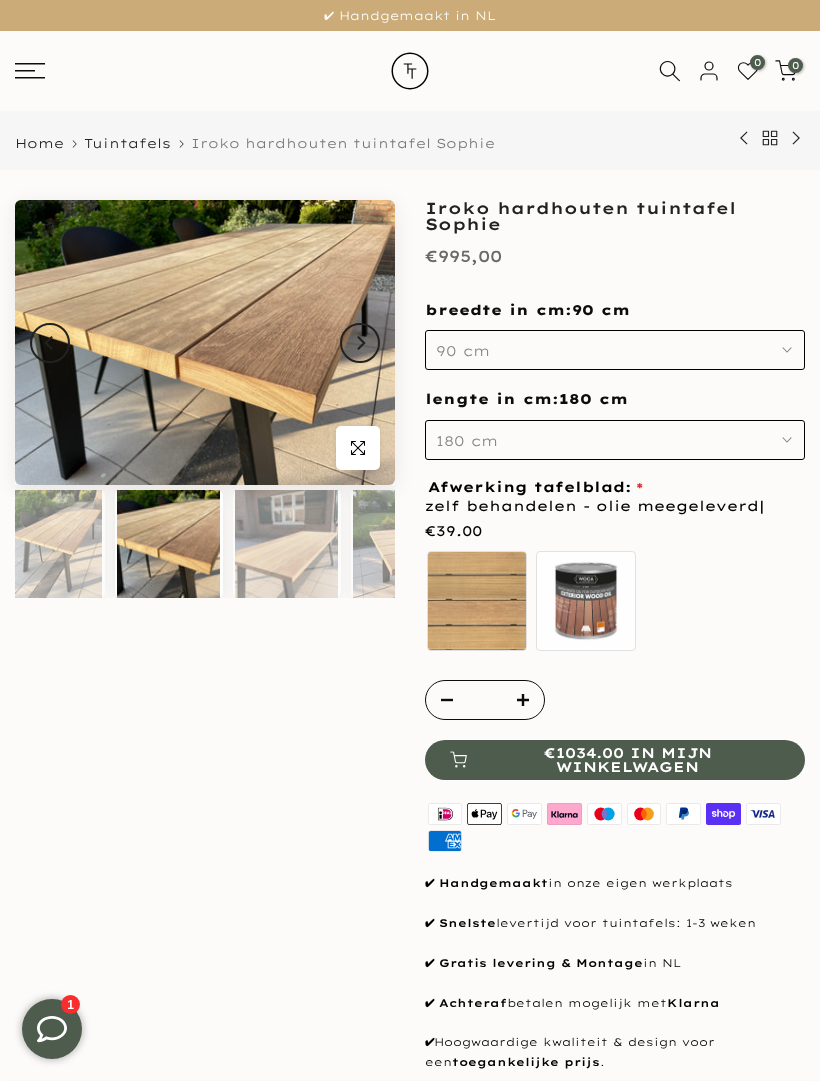 click on "Tuintafels" at bounding box center (127, 143) 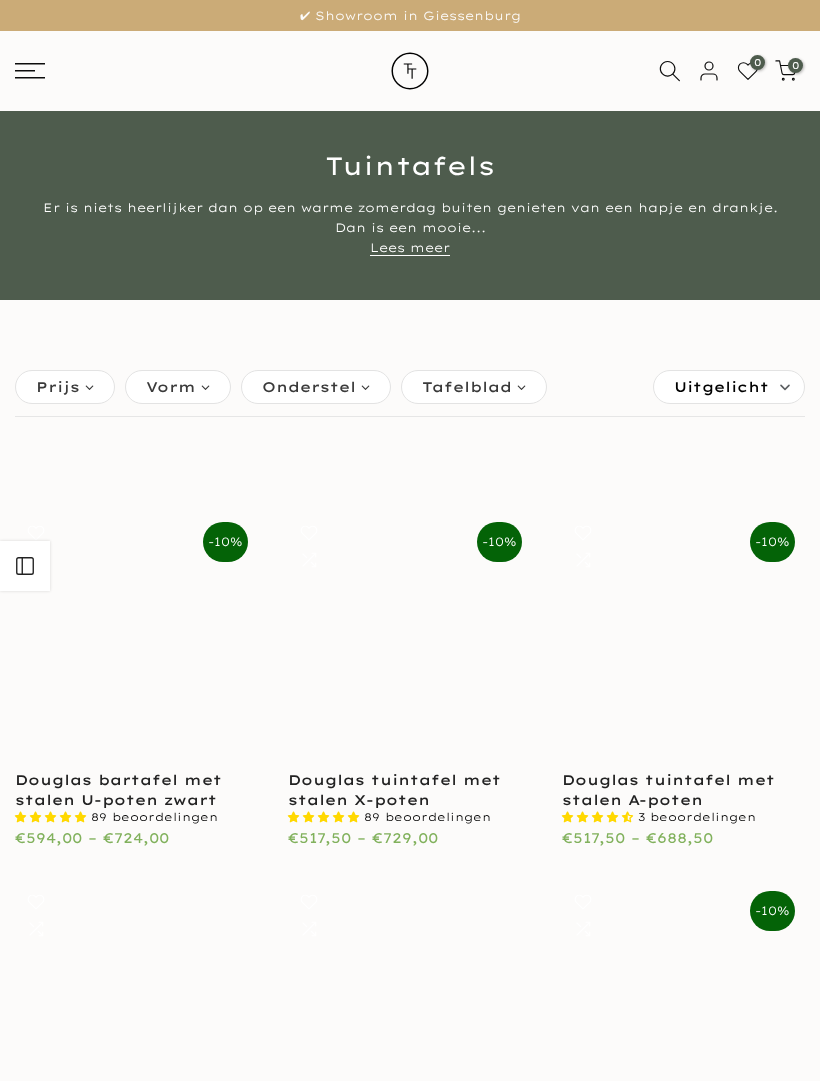 scroll, scrollTop: 0, scrollLeft: 0, axis: both 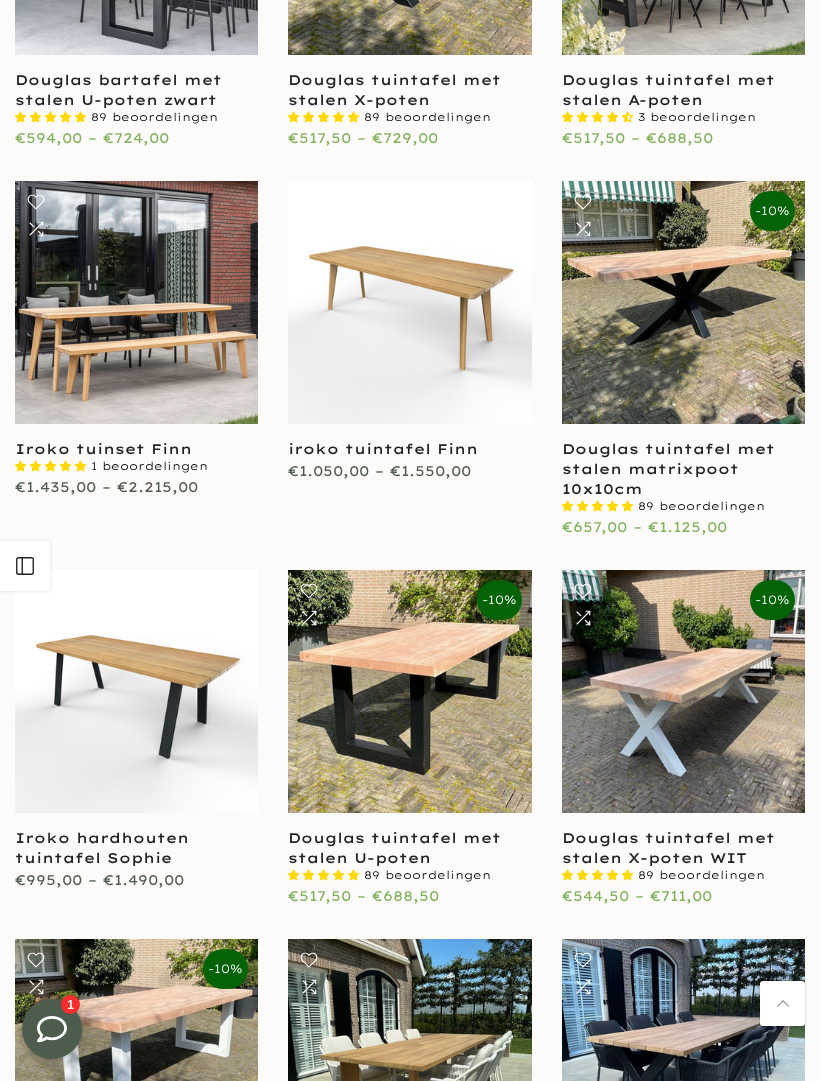 click at bounding box center (409, 691) 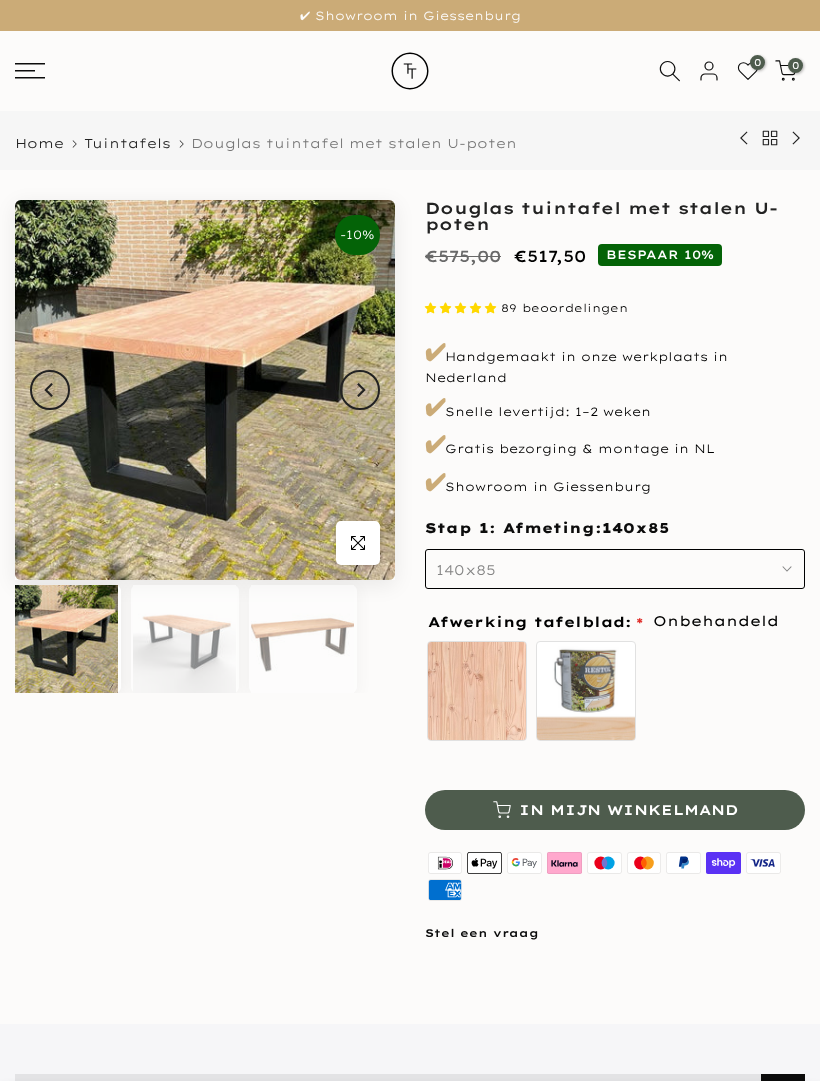 scroll, scrollTop: 0, scrollLeft: 0, axis: both 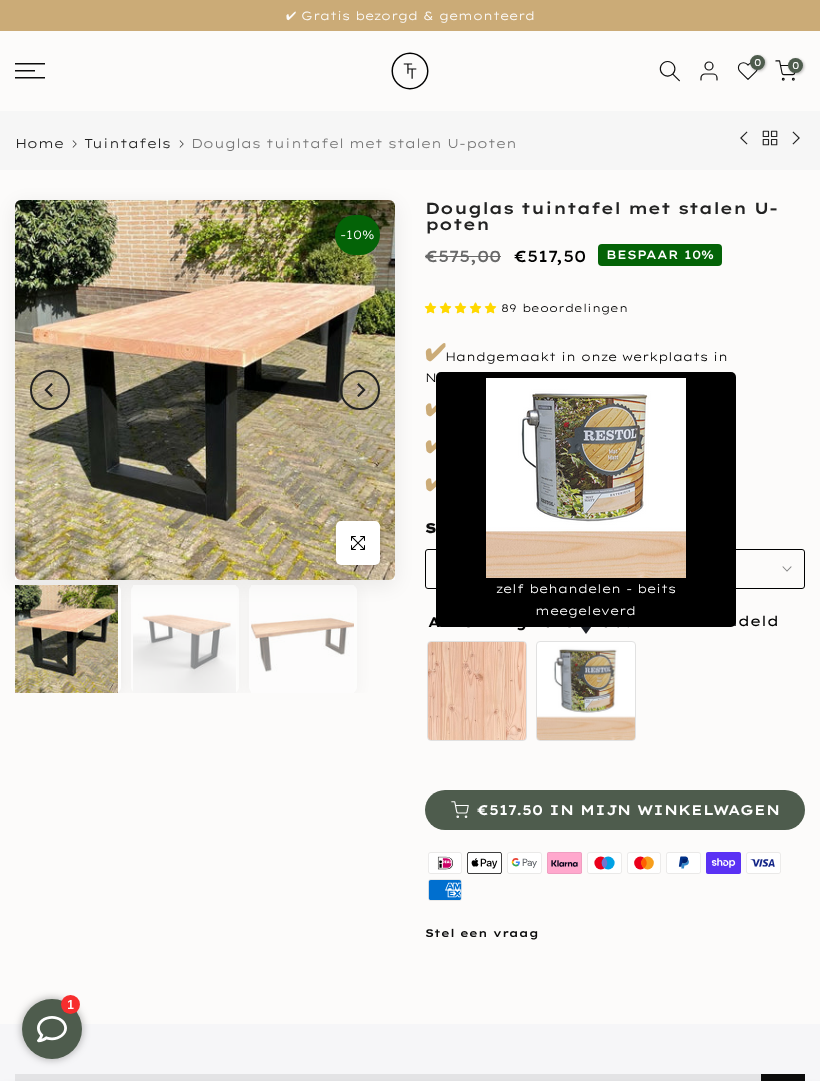 click on "zelf behandelen - beits meegeleverd" at bounding box center [586, 691] 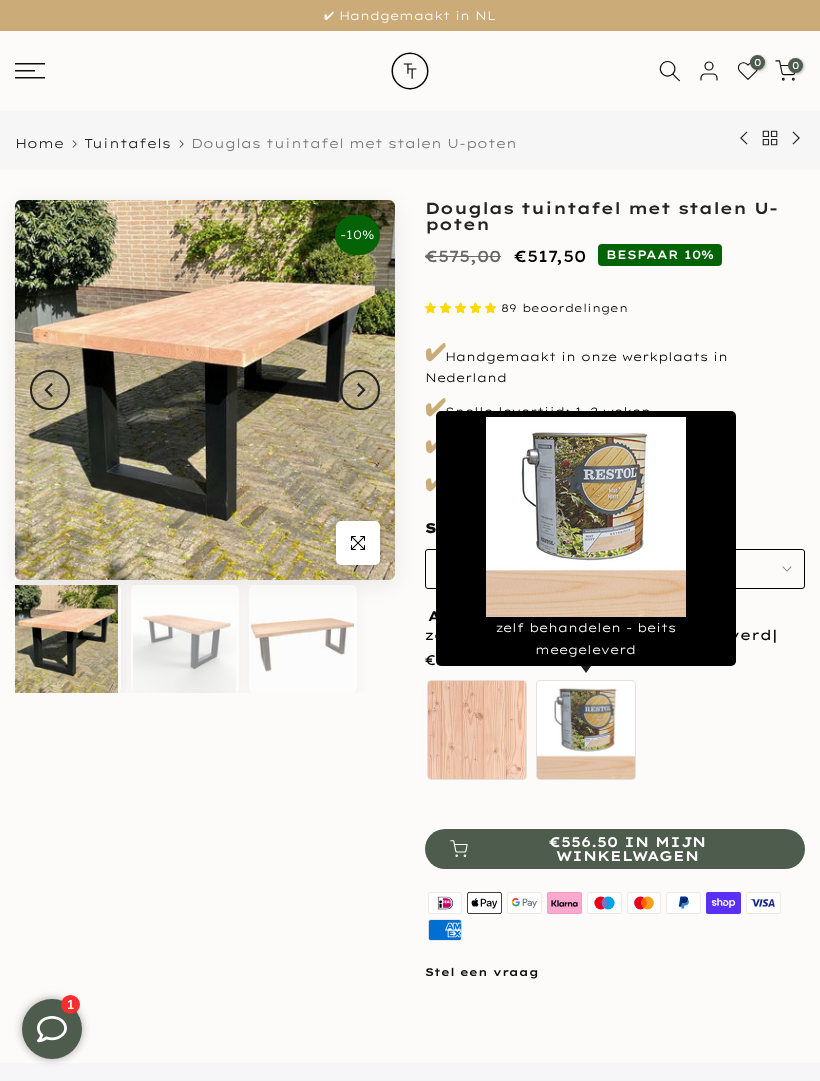 click on "Onbehandeld
zelf behandelen - beits meegeleverd" at bounding box center (615, 733) 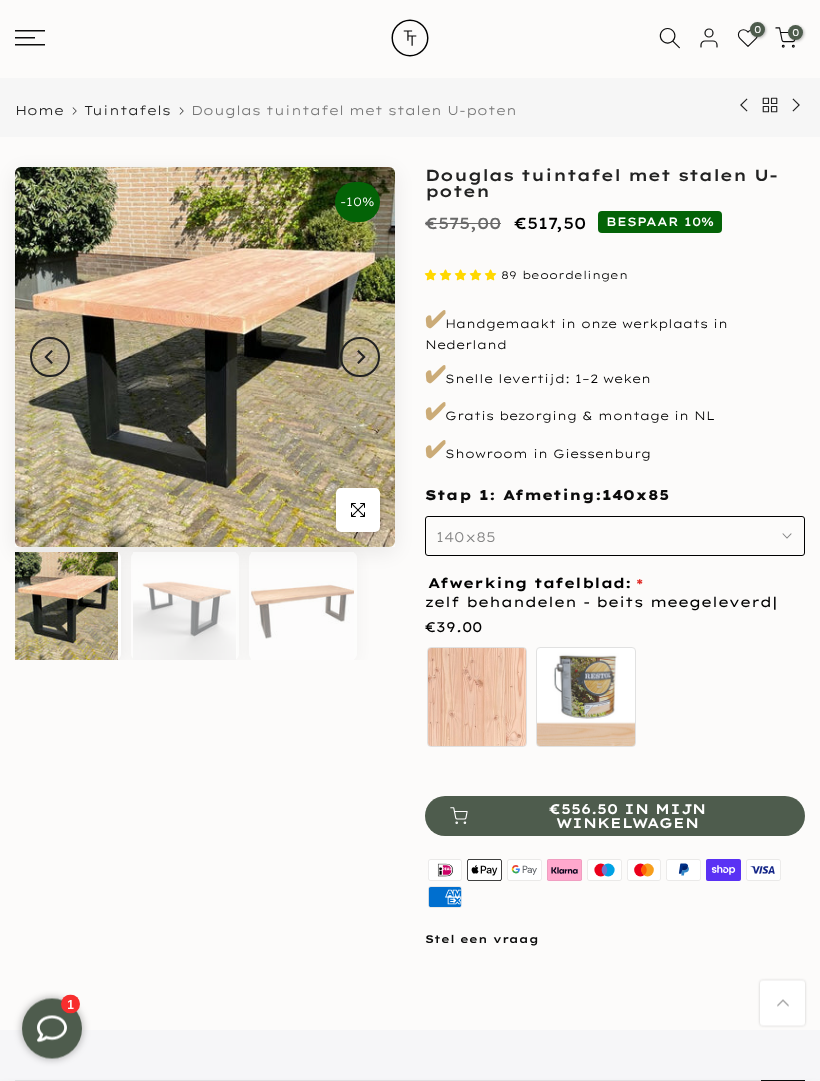 scroll, scrollTop: 0, scrollLeft: 0, axis: both 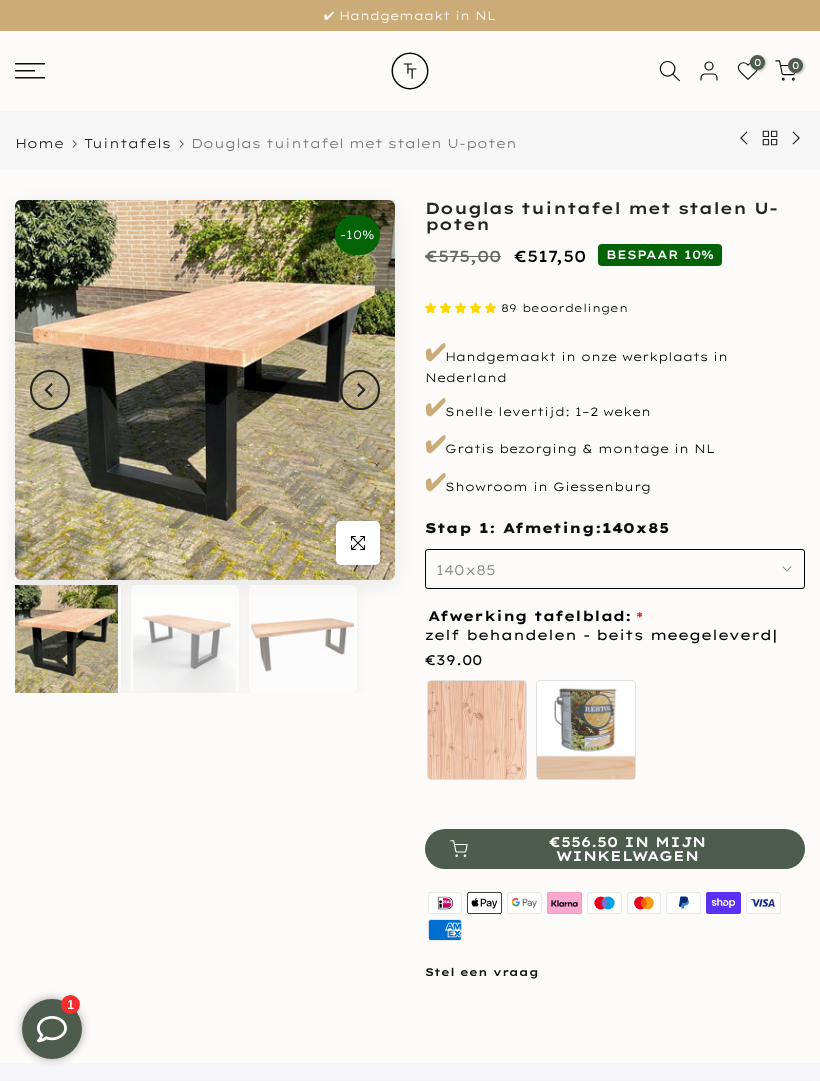 click on "Tuintafels" at bounding box center (127, 143) 